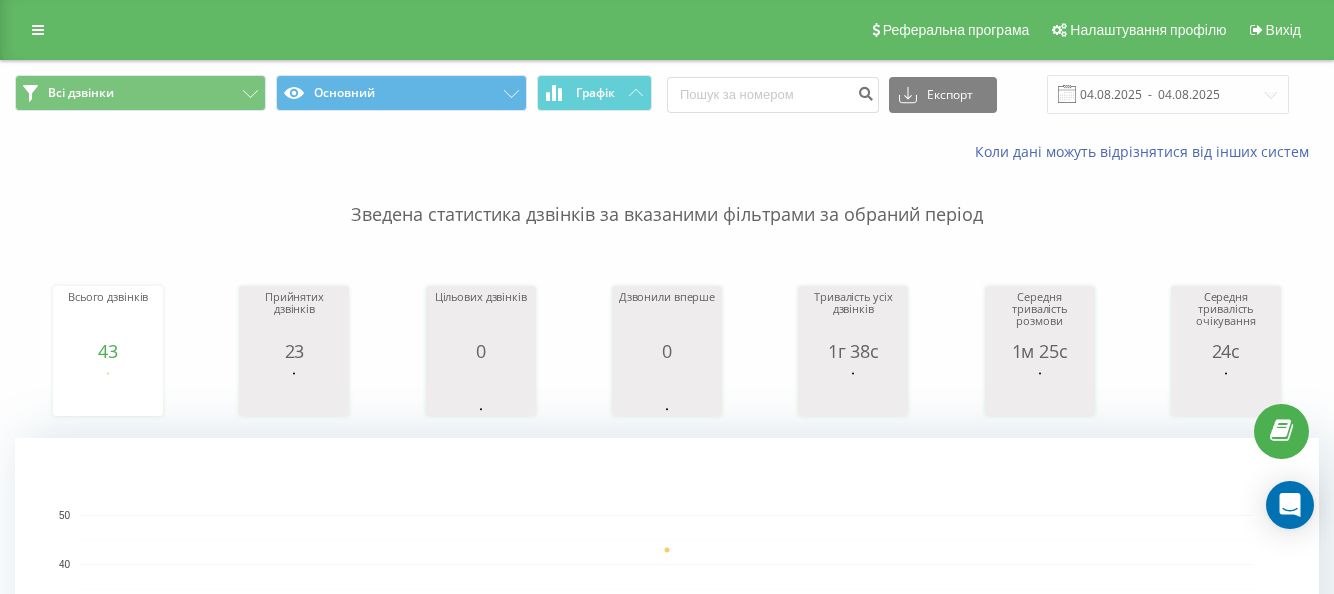 scroll, scrollTop: 0, scrollLeft: 0, axis: both 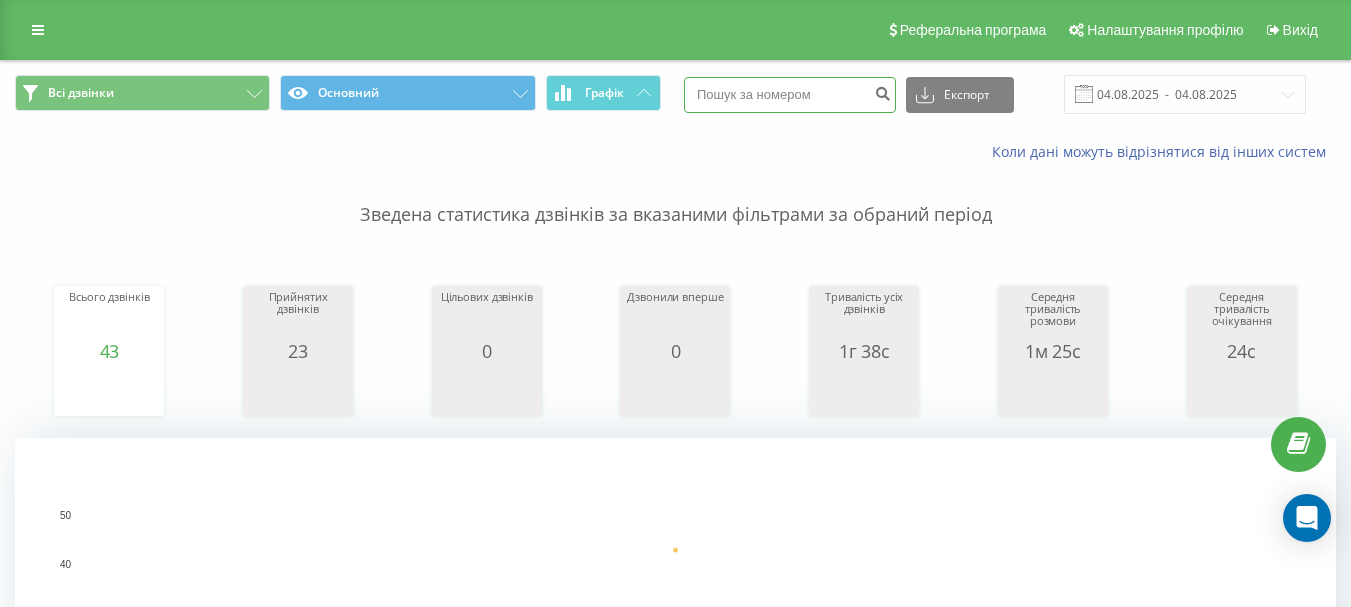 click at bounding box center (790, 95) 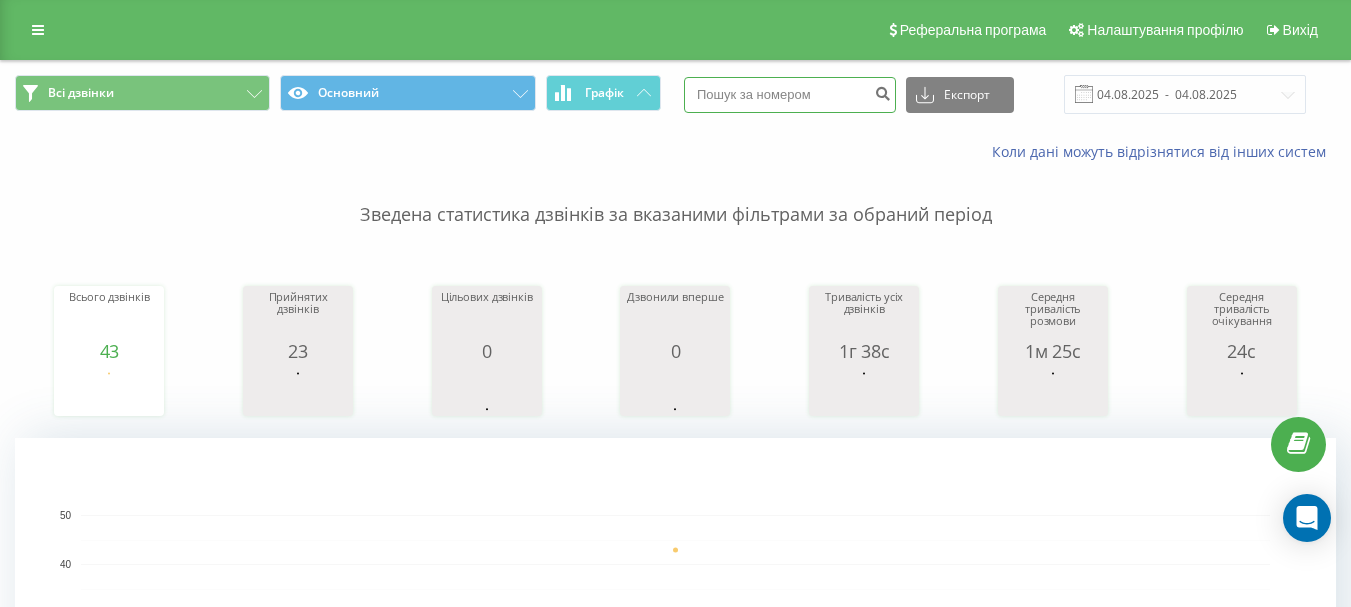 paste on "[PHONE]" 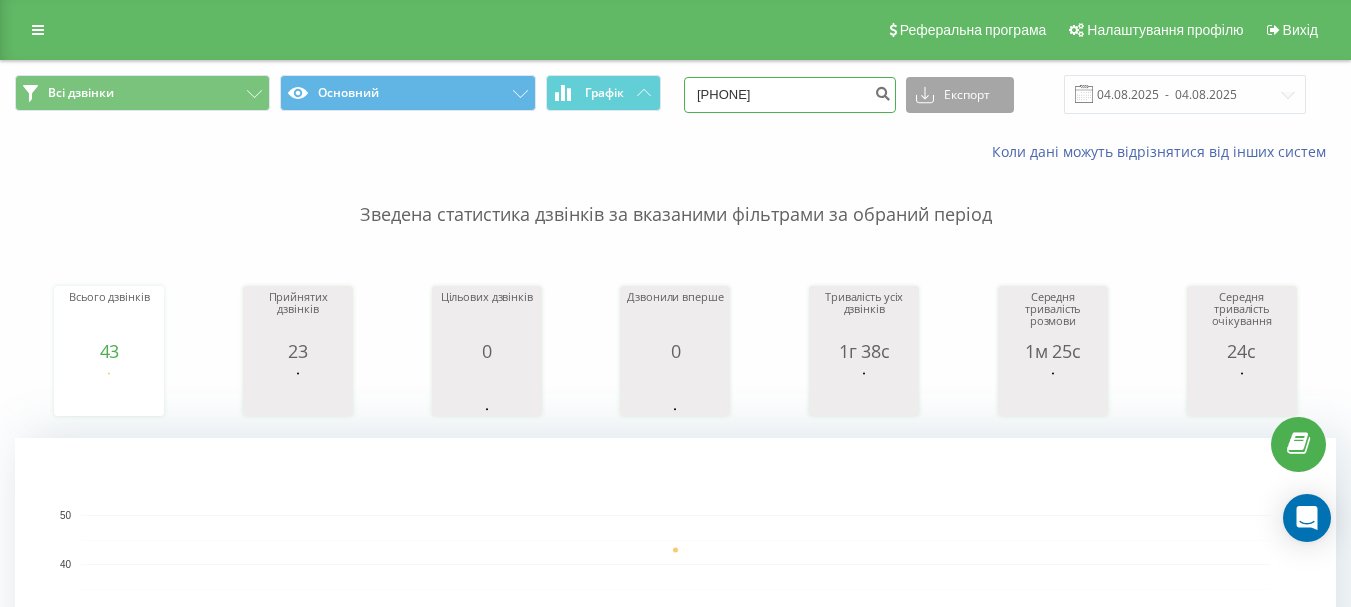 type on "[PHONE]" 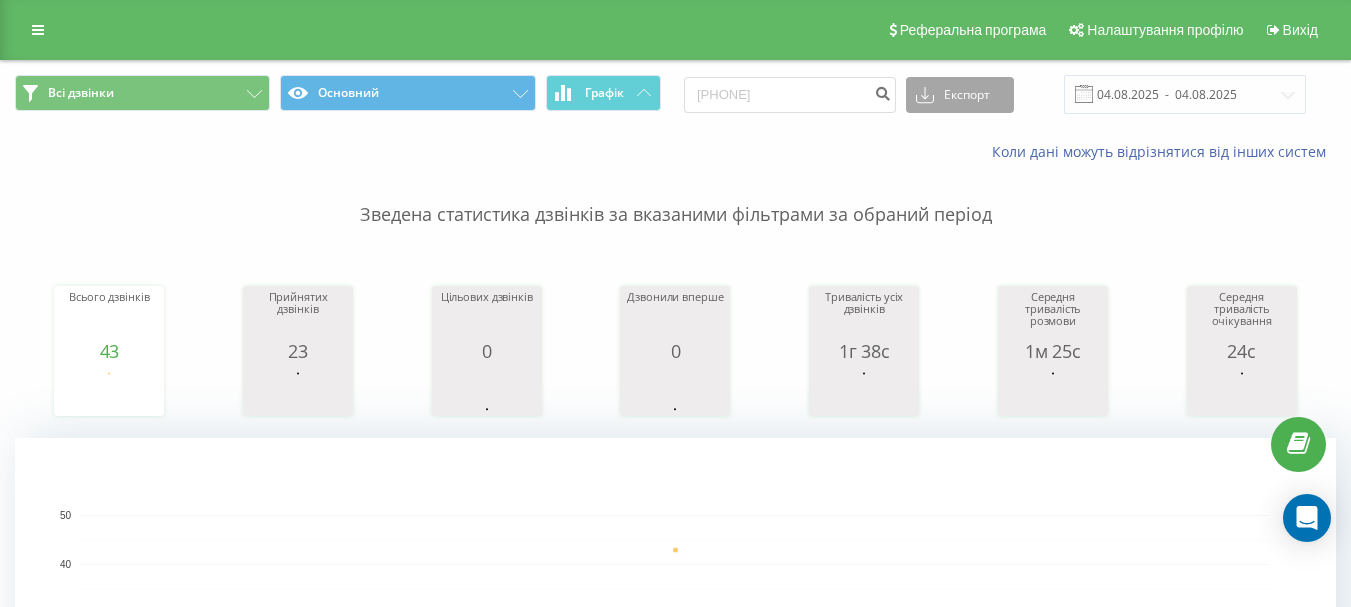click 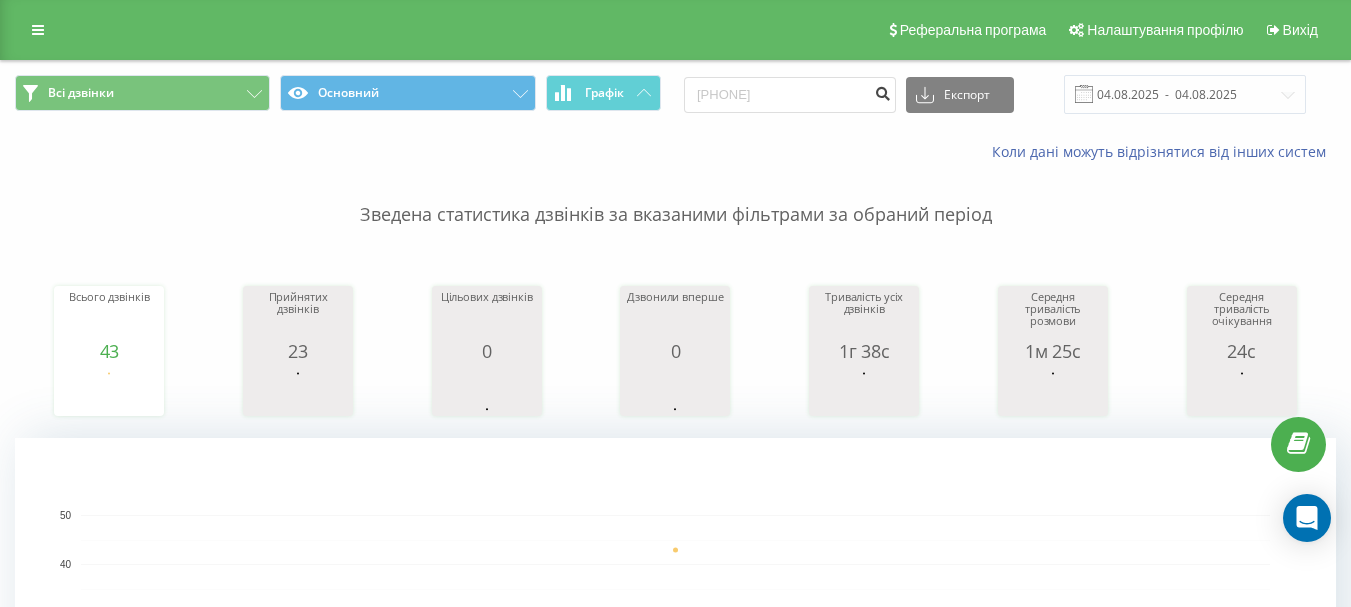 click at bounding box center (882, 91) 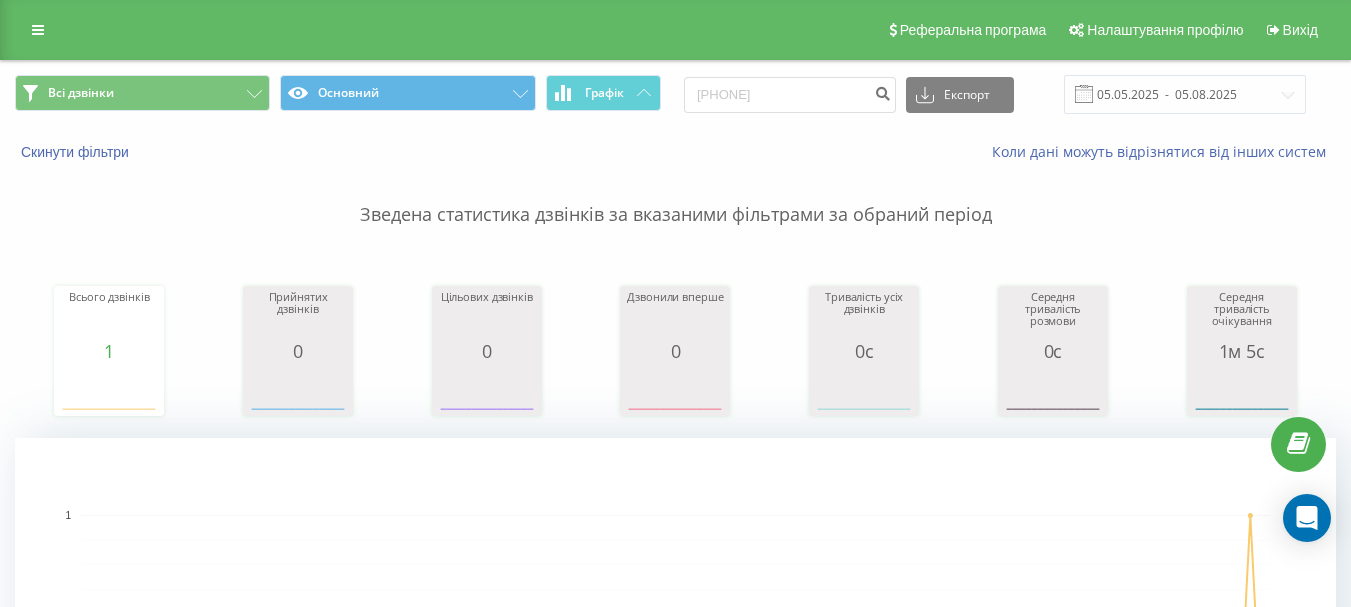 scroll, scrollTop: 0, scrollLeft: 0, axis: both 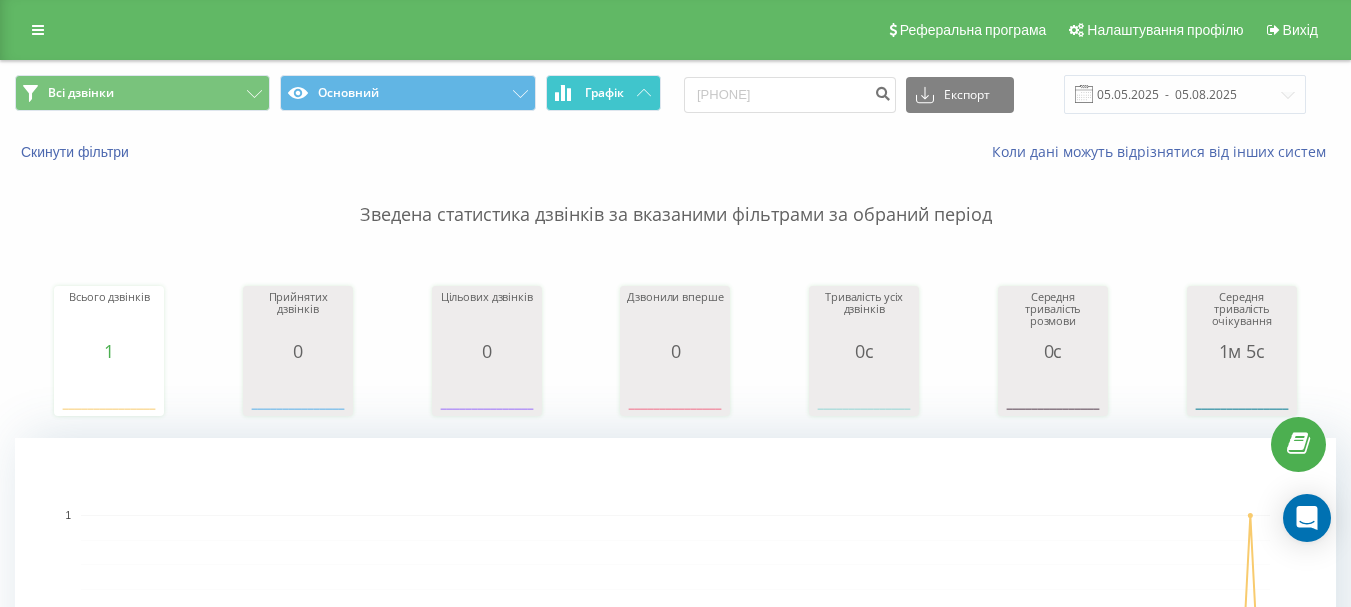 click on "Графік" at bounding box center (603, 93) 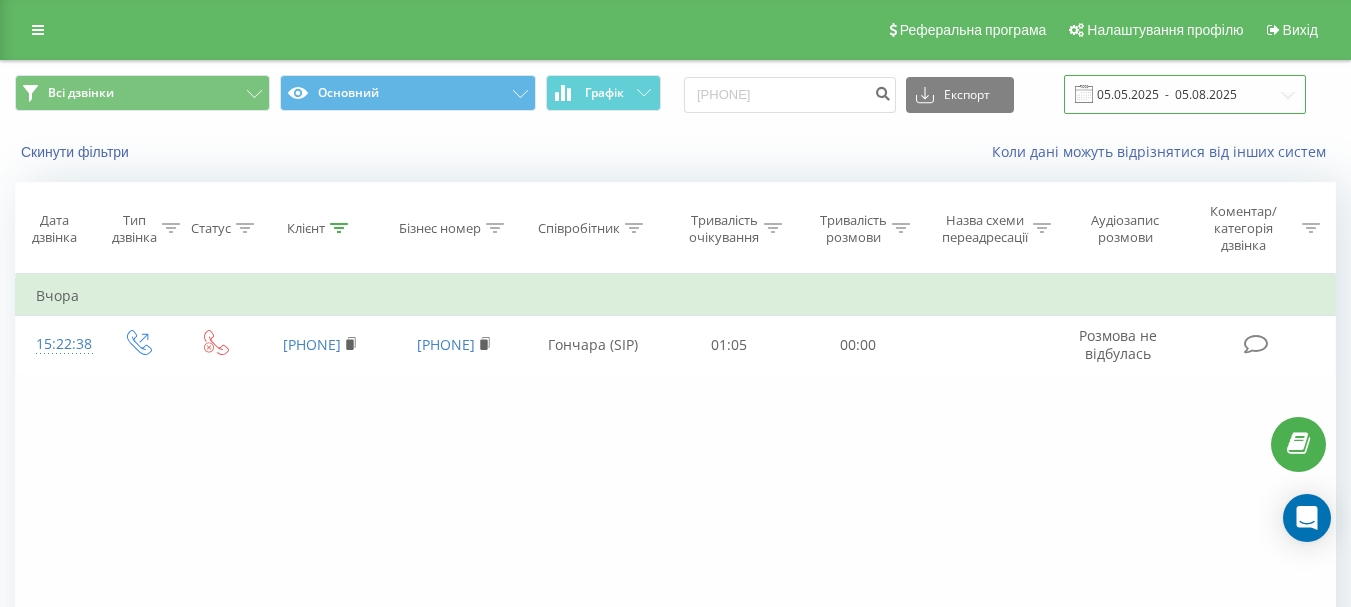 click on "05.05.2025  -  05.08.2025" at bounding box center (1185, 94) 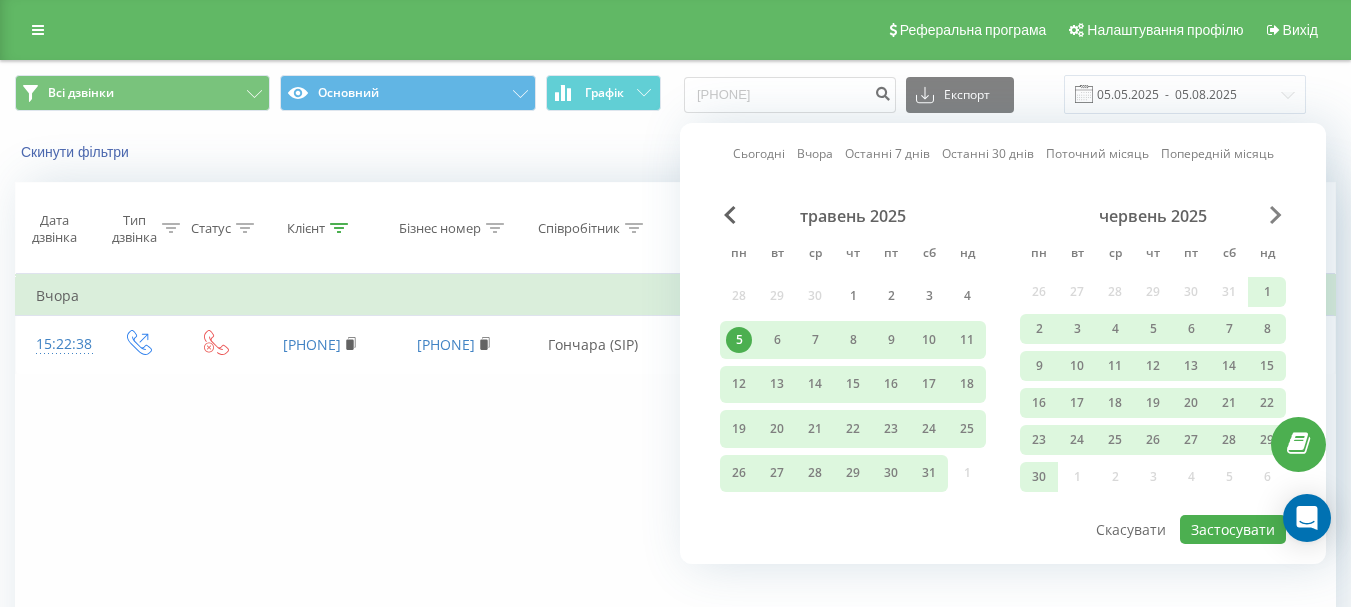 click at bounding box center (1276, 215) 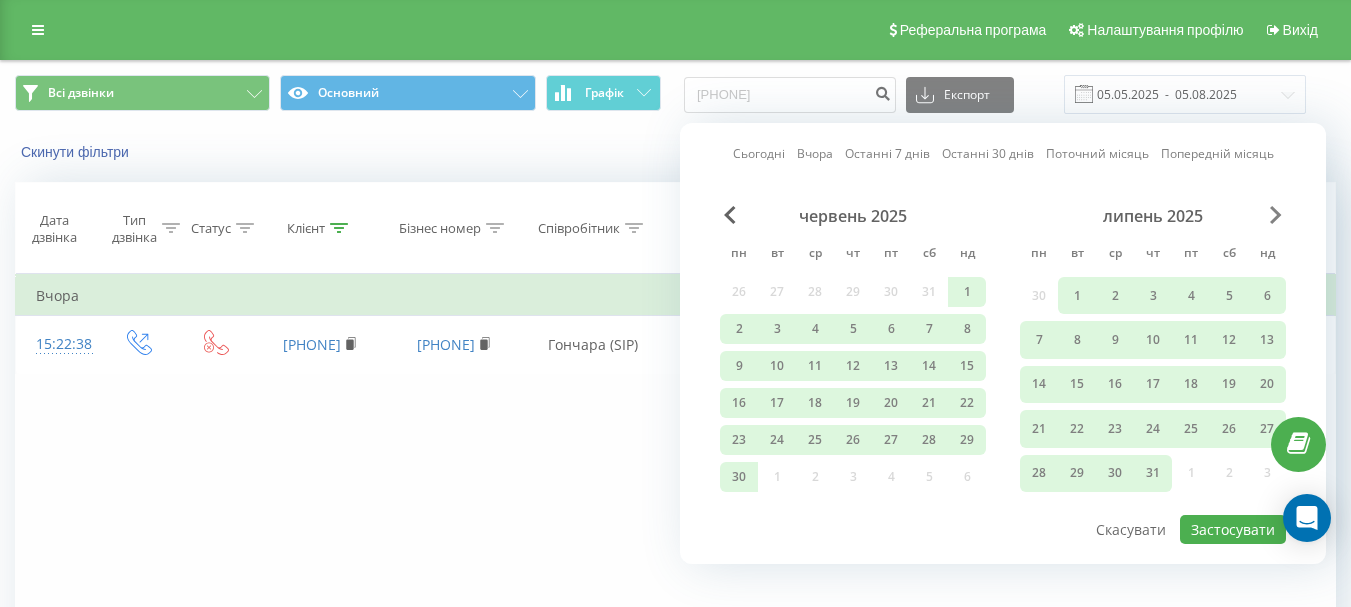 click at bounding box center [1276, 215] 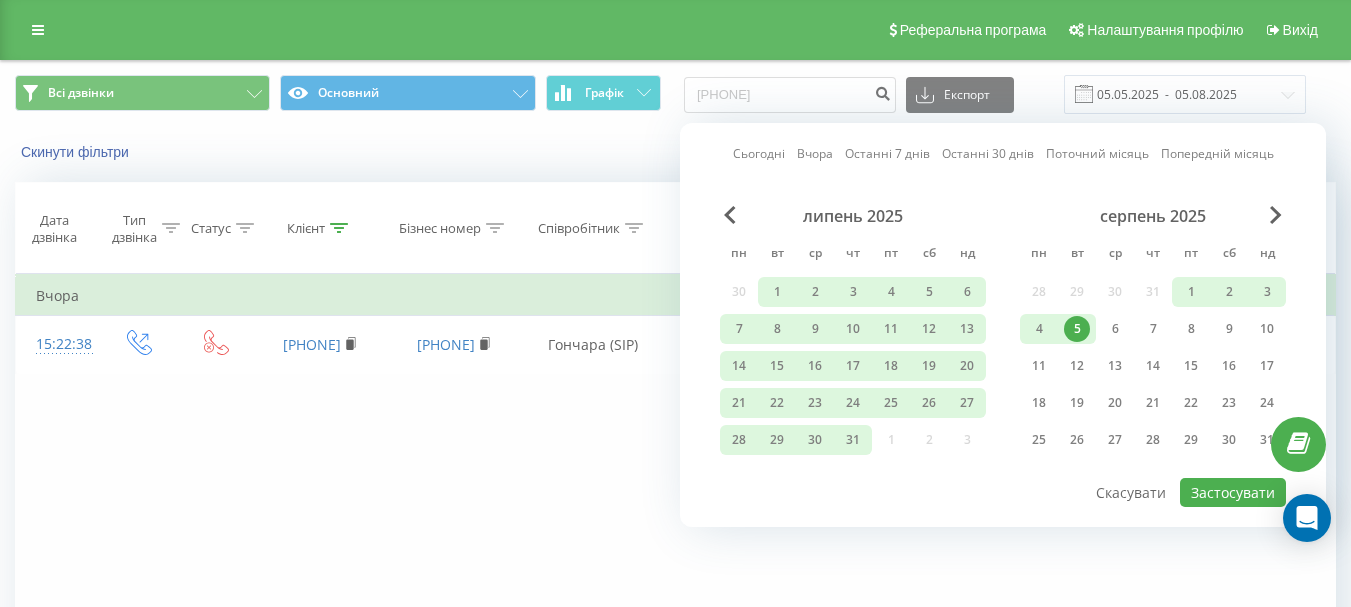 click on "5" at bounding box center (1077, 329) 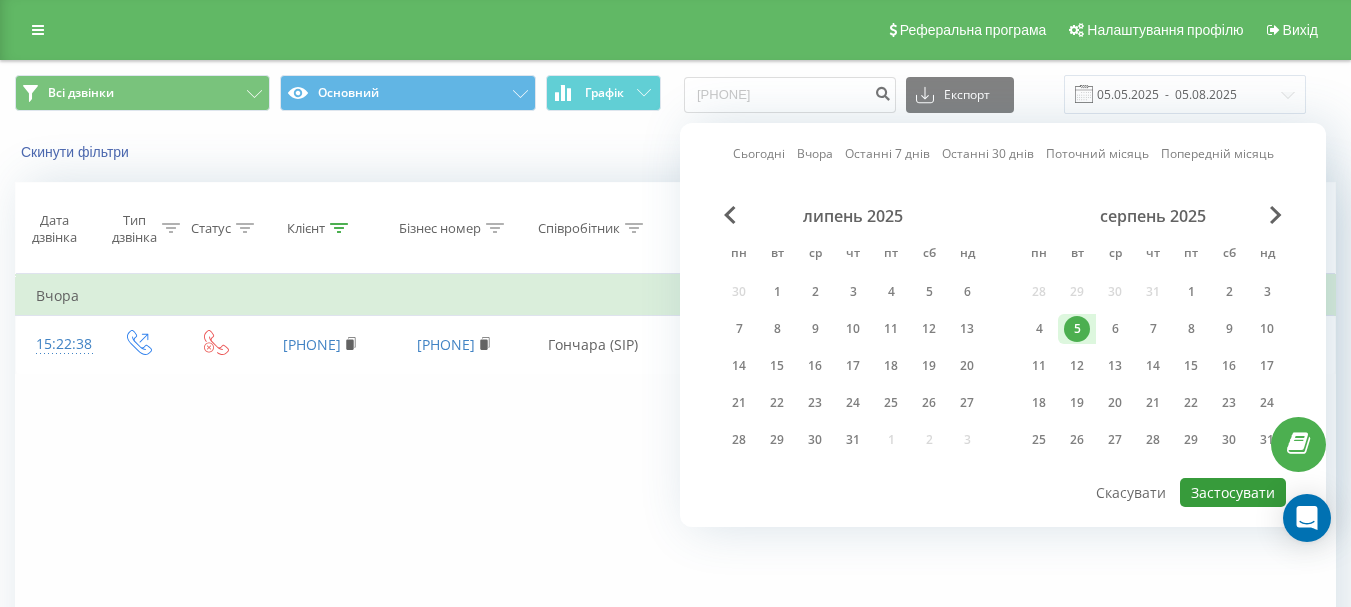 click on "Застосувати" at bounding box center (1233, 492) 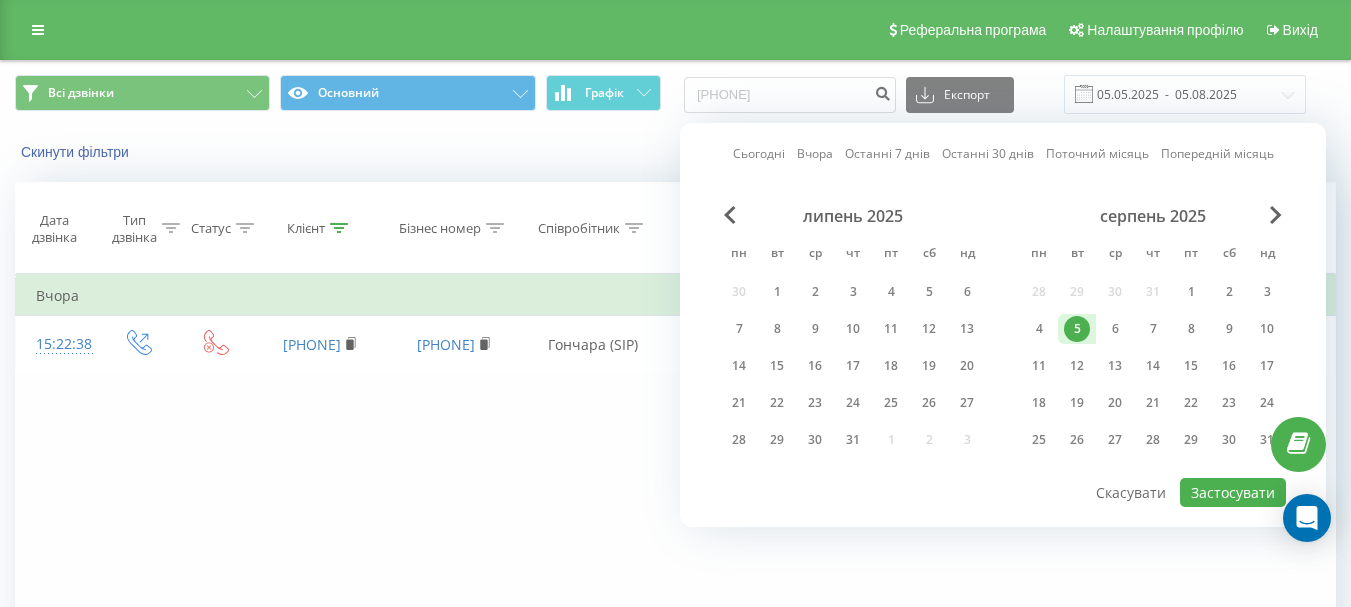 type on "05.08.2025  -  05.08.2025" 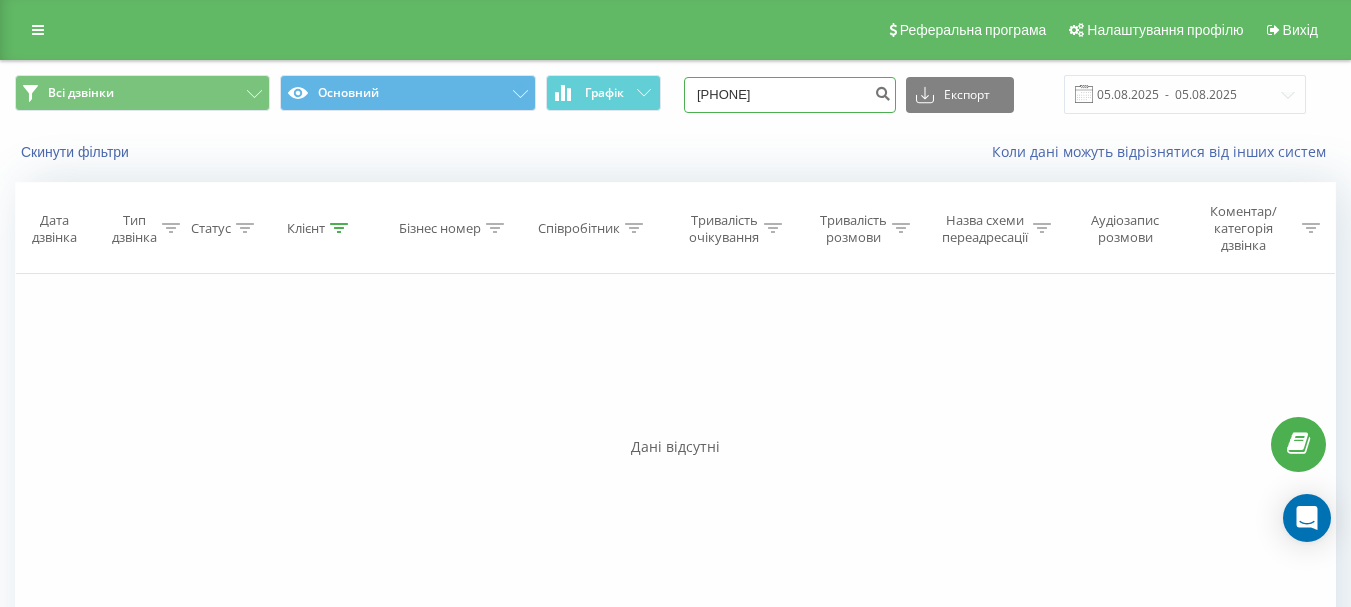 drag, startPoint x: 819, startPoint y: 88, endPoint x: 690, endPoint y: 88, distance: 129 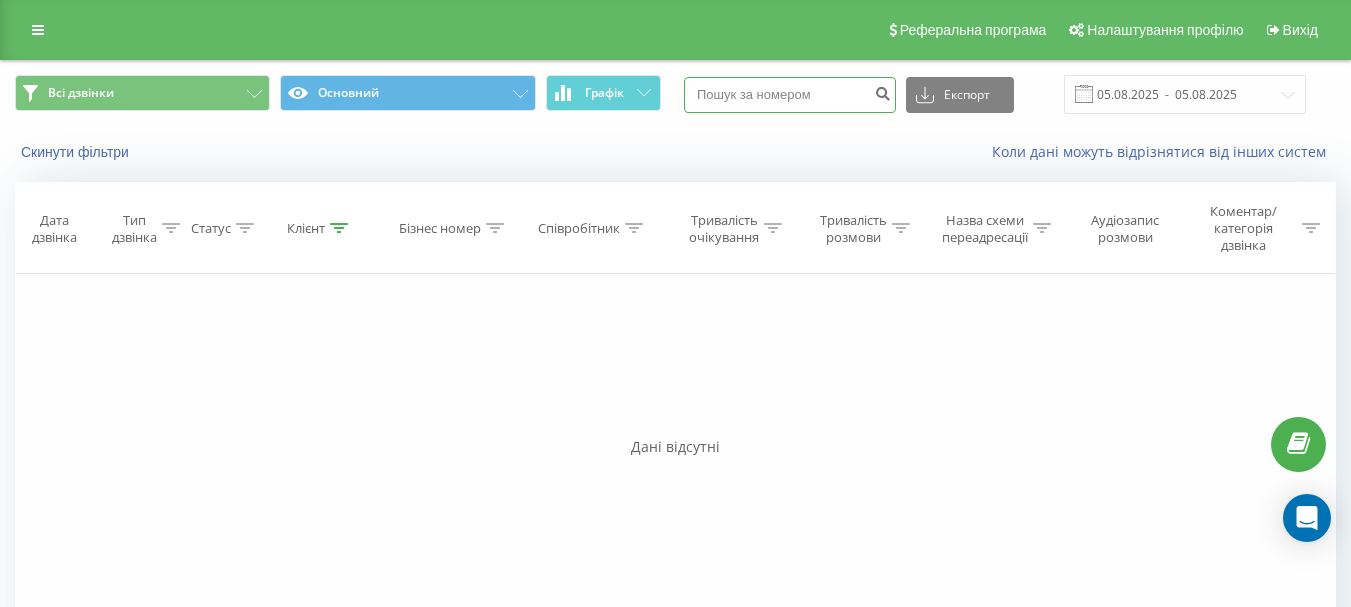 type 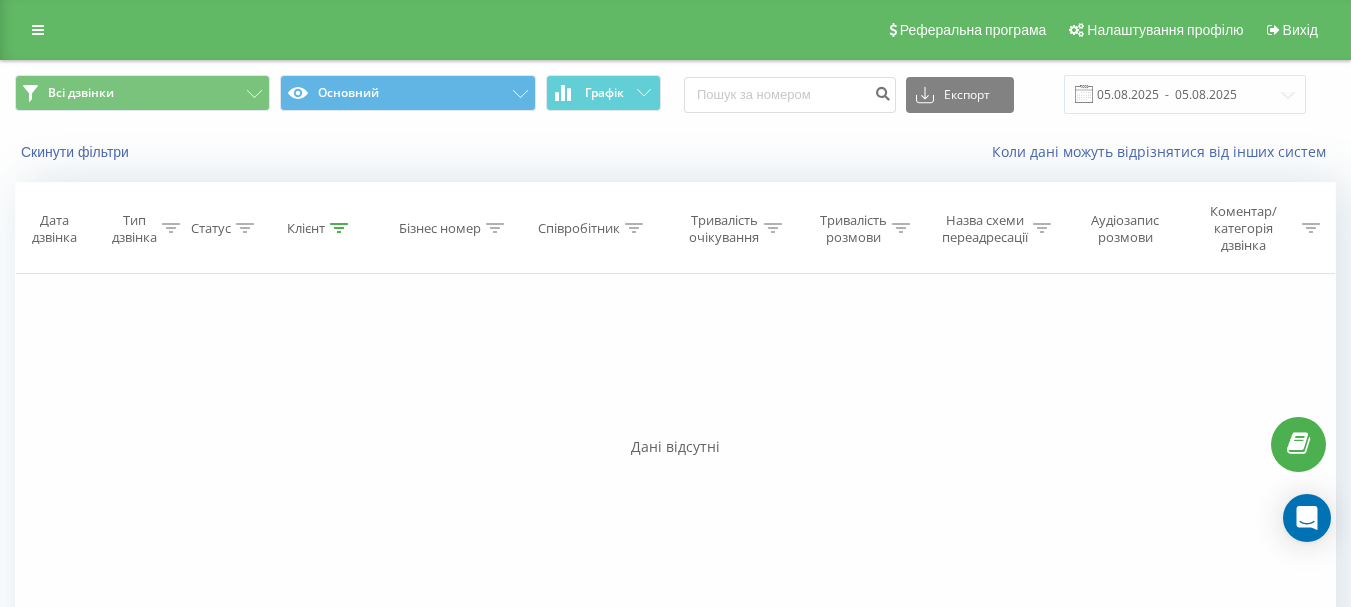 click on "Фільтрувати за умовою Дорівнює Введіть значення Скасувати OK Фільтрувати за умовою Дорівнює Введіть значення Скасувати OK Фільтрувати за умовою Містить Скасувати OK Фільтрувати за умовою Містить Скасувати OK Фільтрувати за умовою Містить Скасувати OK Фільтрувати за умовою Дорівнює Скасувати OK Фільтрувати за умовою Дорівнює Скасувати OK Фільтрувати за умовою Містить Скасувати OK Фільтрувати за умовою Дорівнює Введіть значення Скасувати OK" at bounding box center (675, 499) 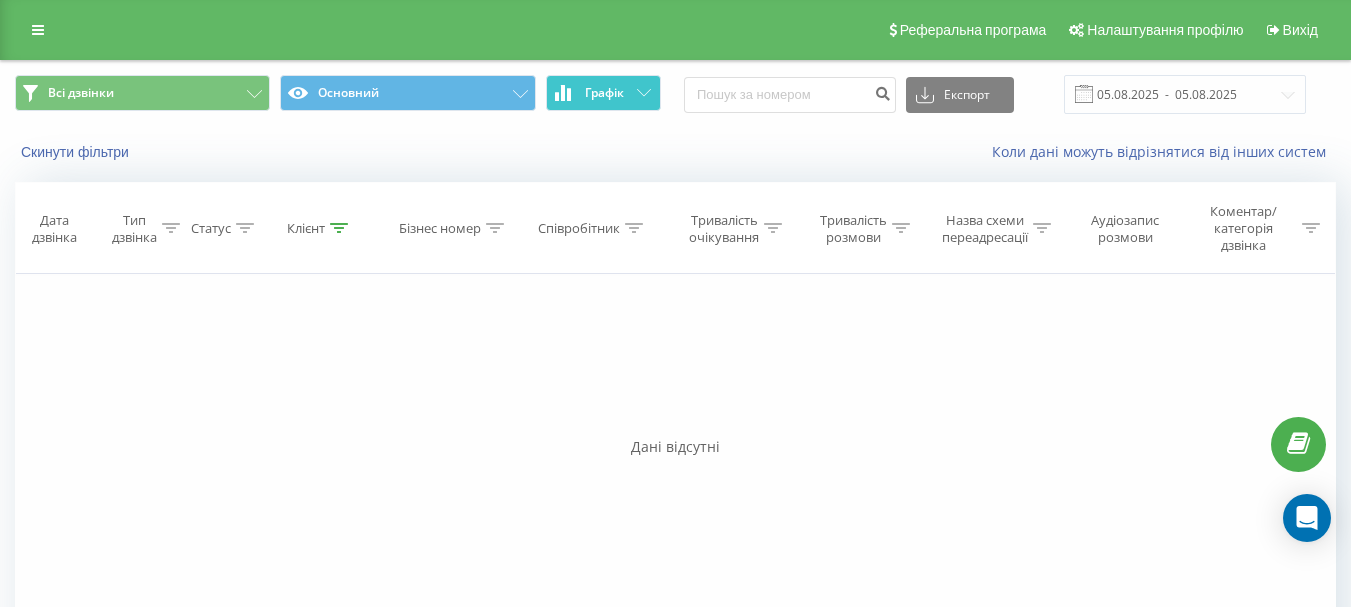 click 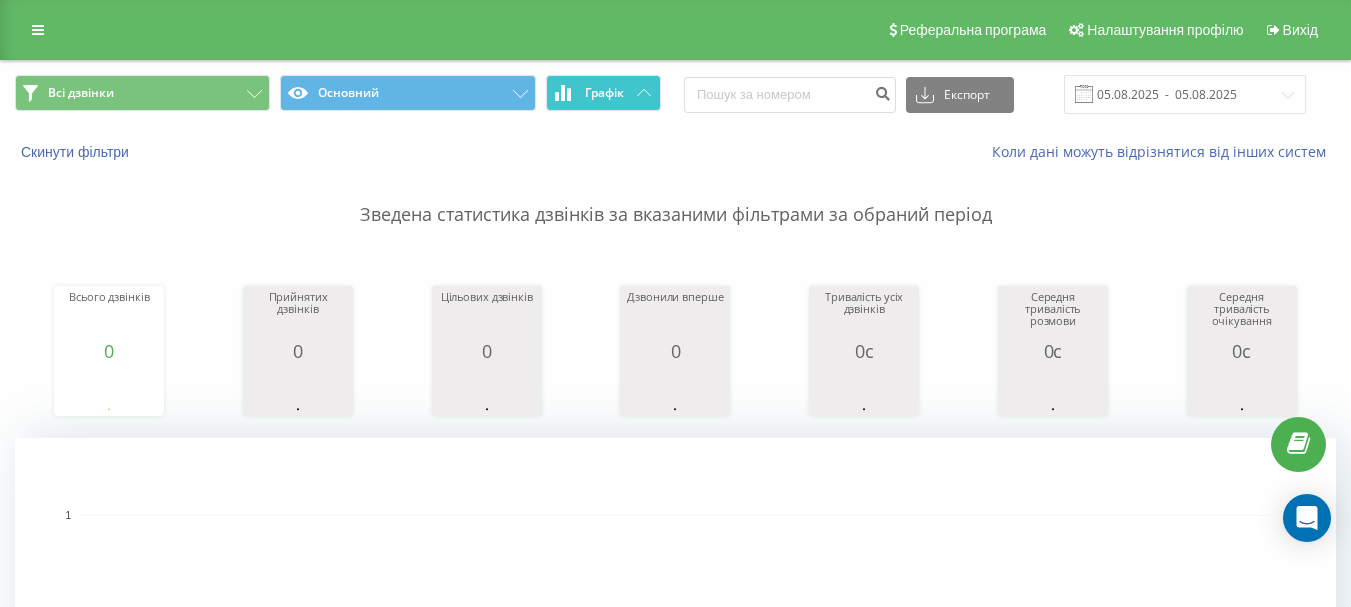 click 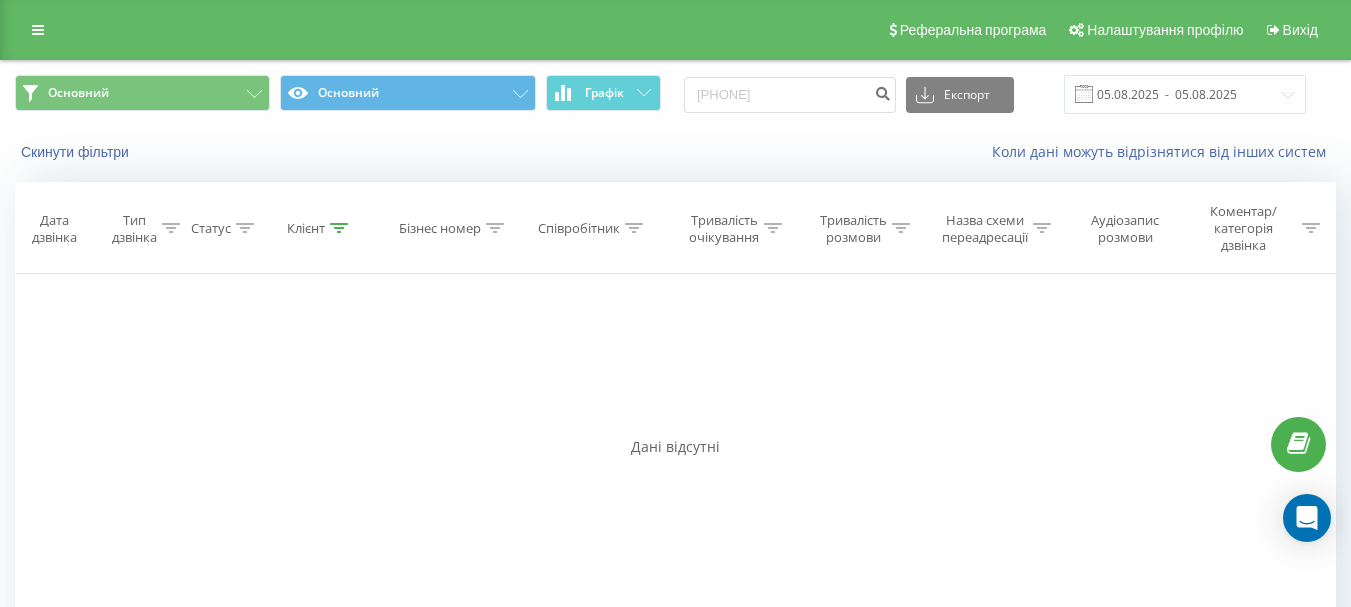 scroll, scrollTop: 0, scrollLeft: 0, axis: both 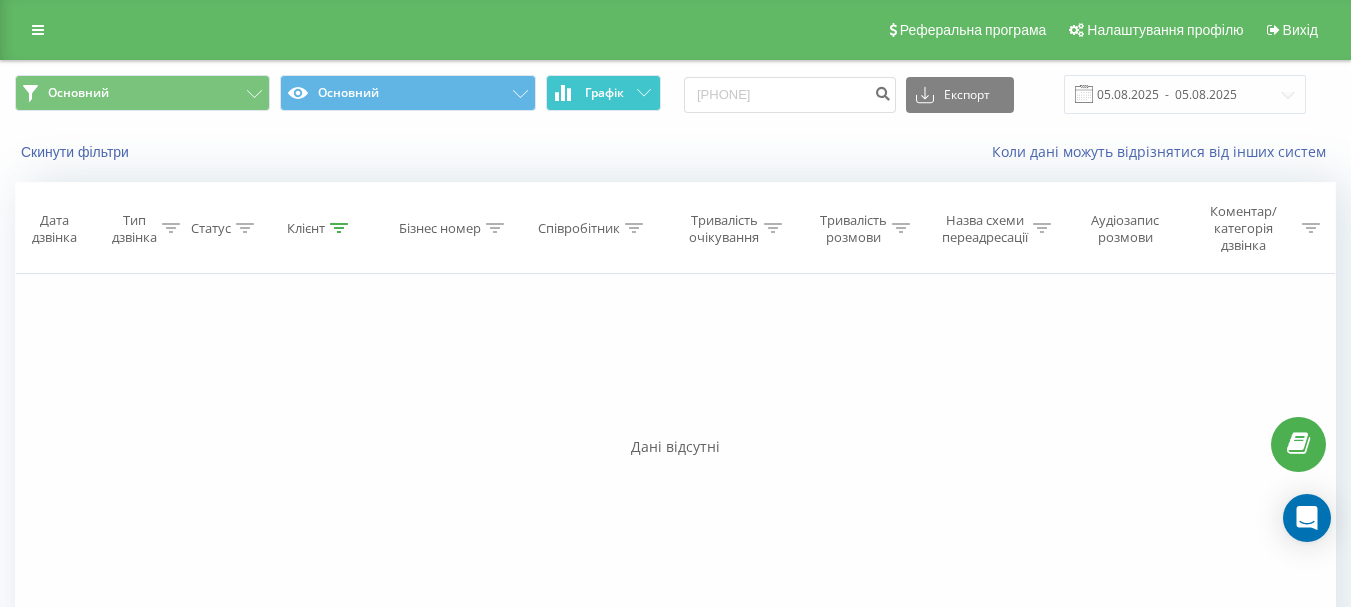 click 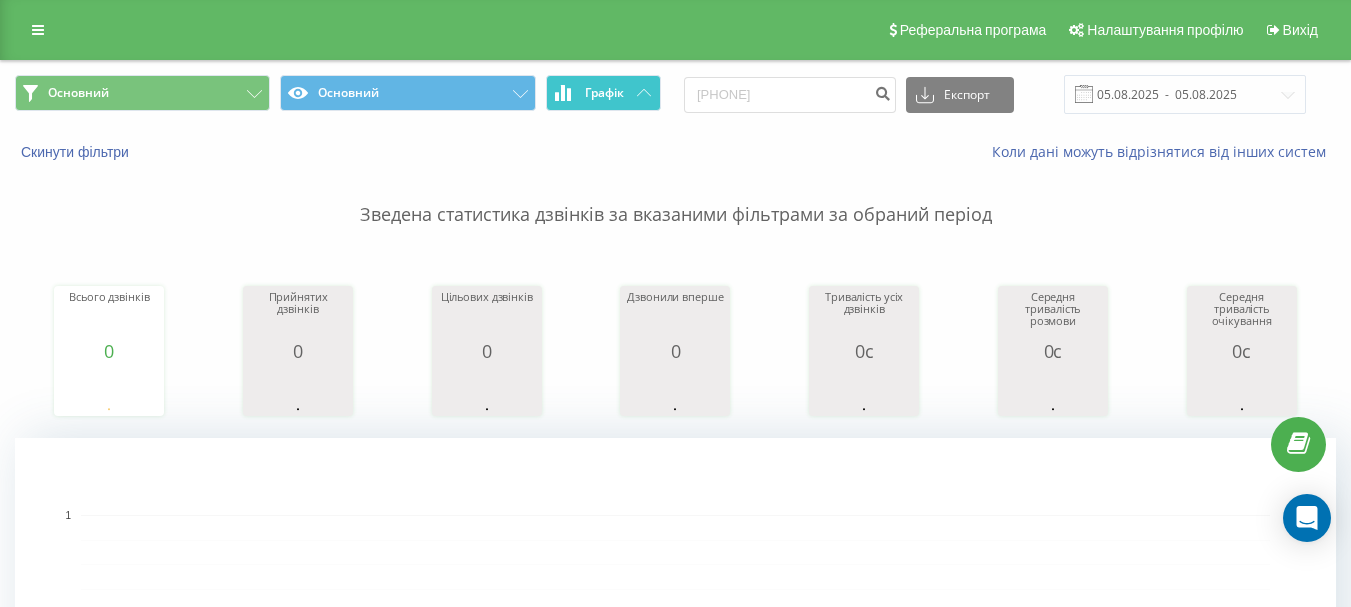click 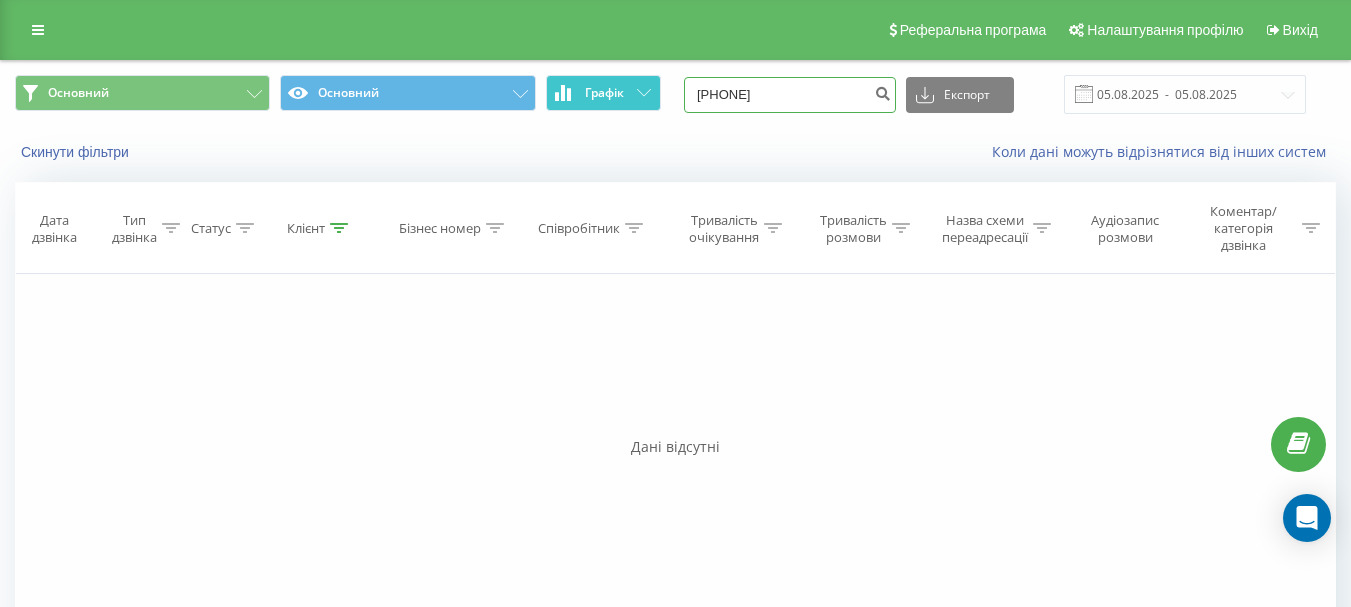 drag, startPoint x: 827, startPoint y: 98, endPoint x: 697, endPoint y: 94, distance: 130.06152 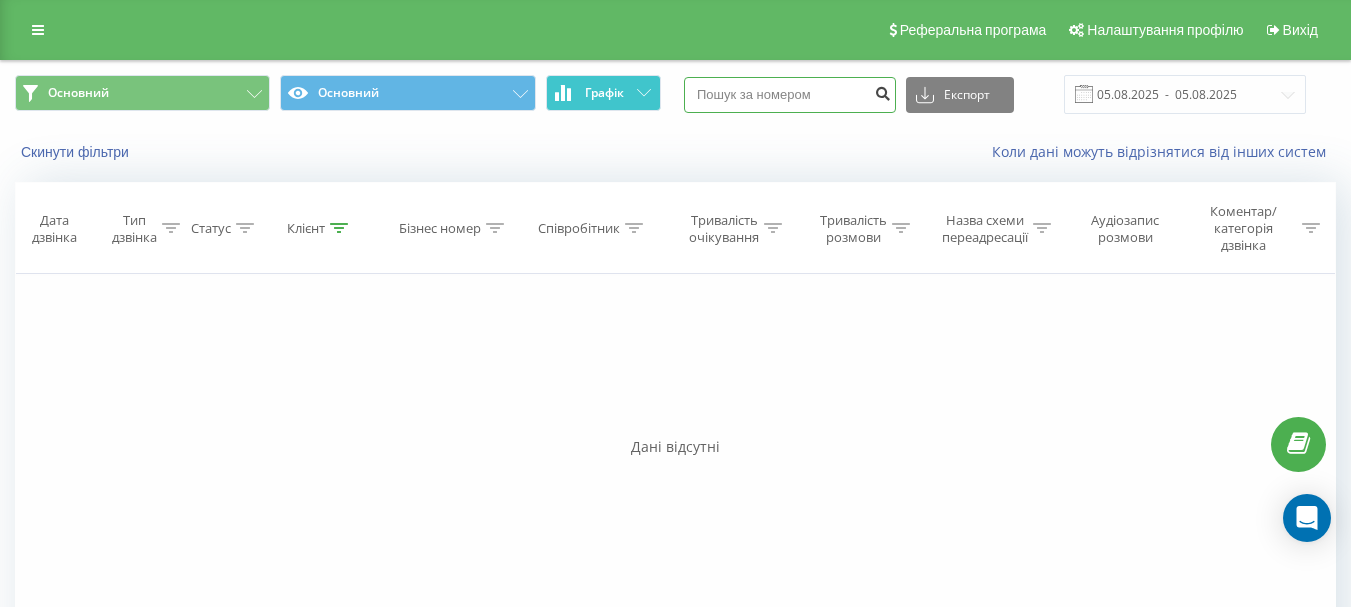 type 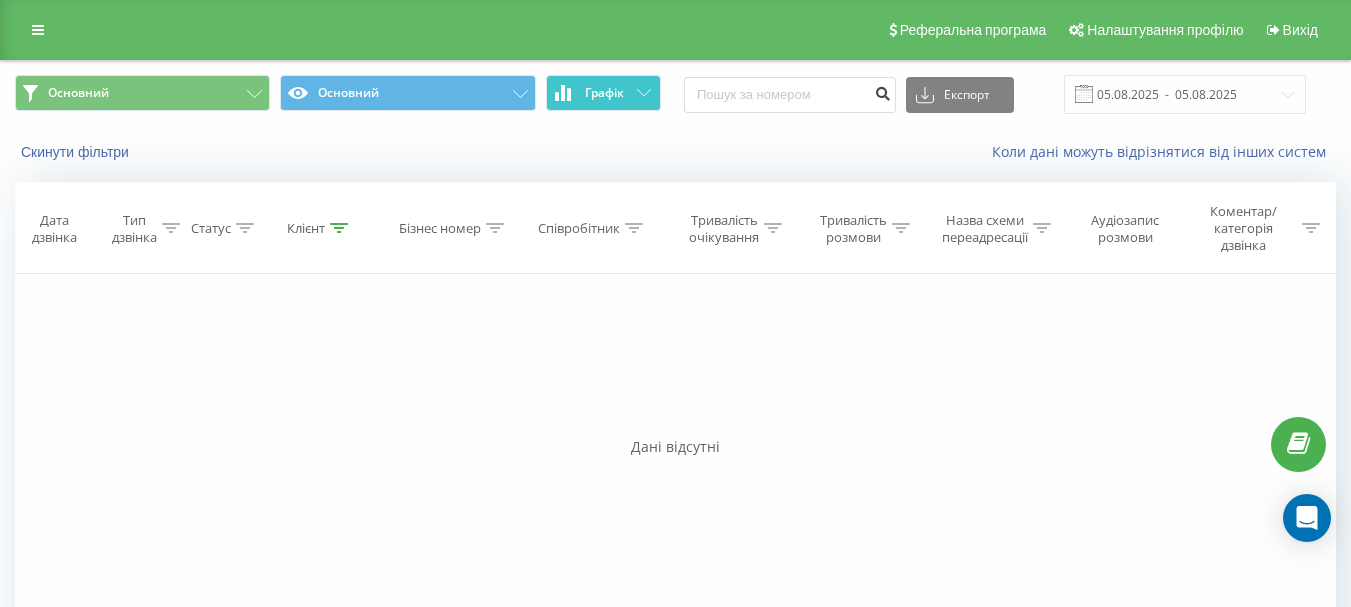 click at bounding box center (882, 91) 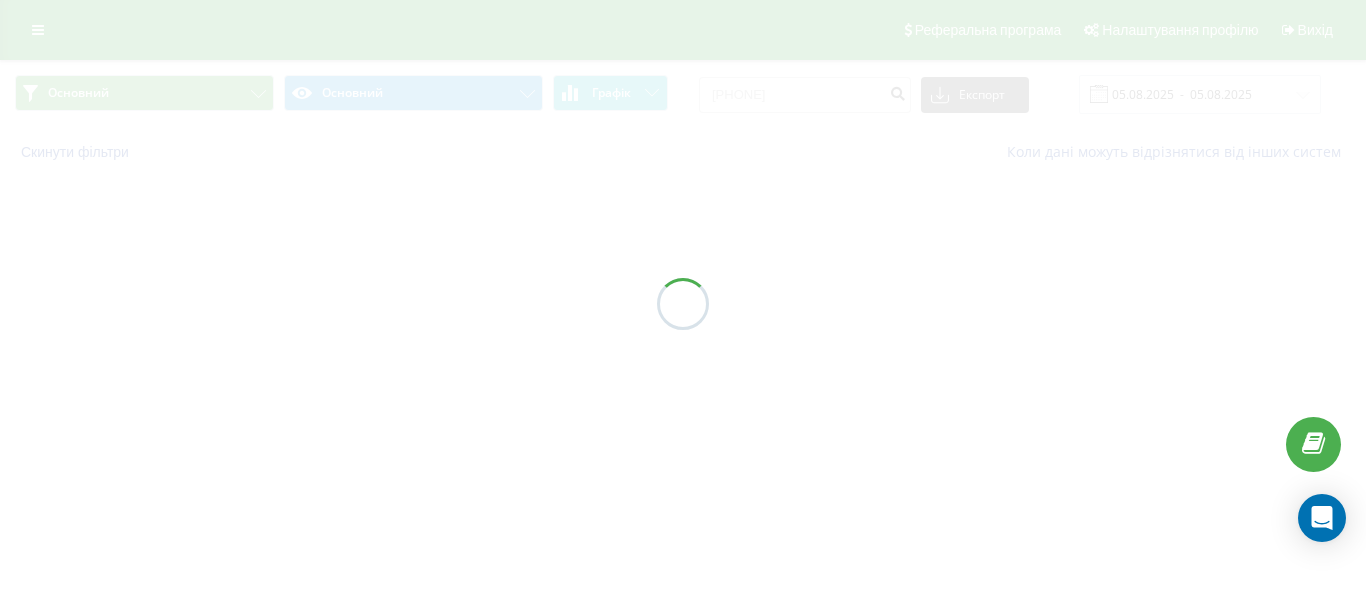 scroll, scrollTop: 0, scrollLeft: 0, axis: both 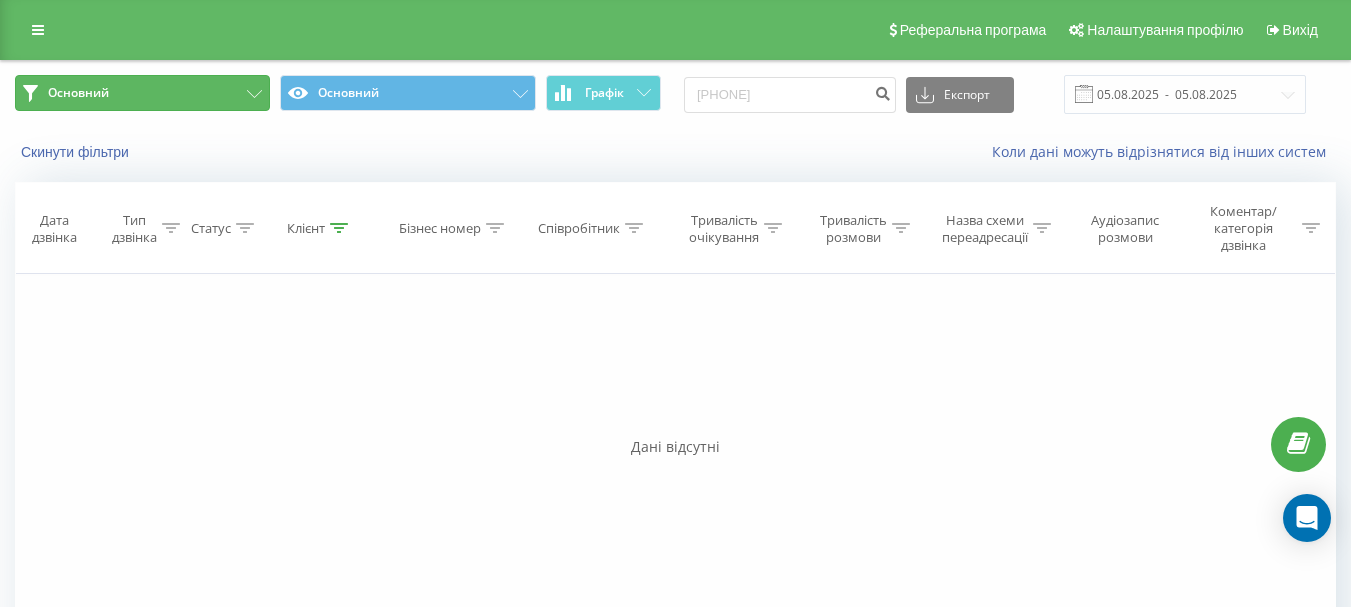 click 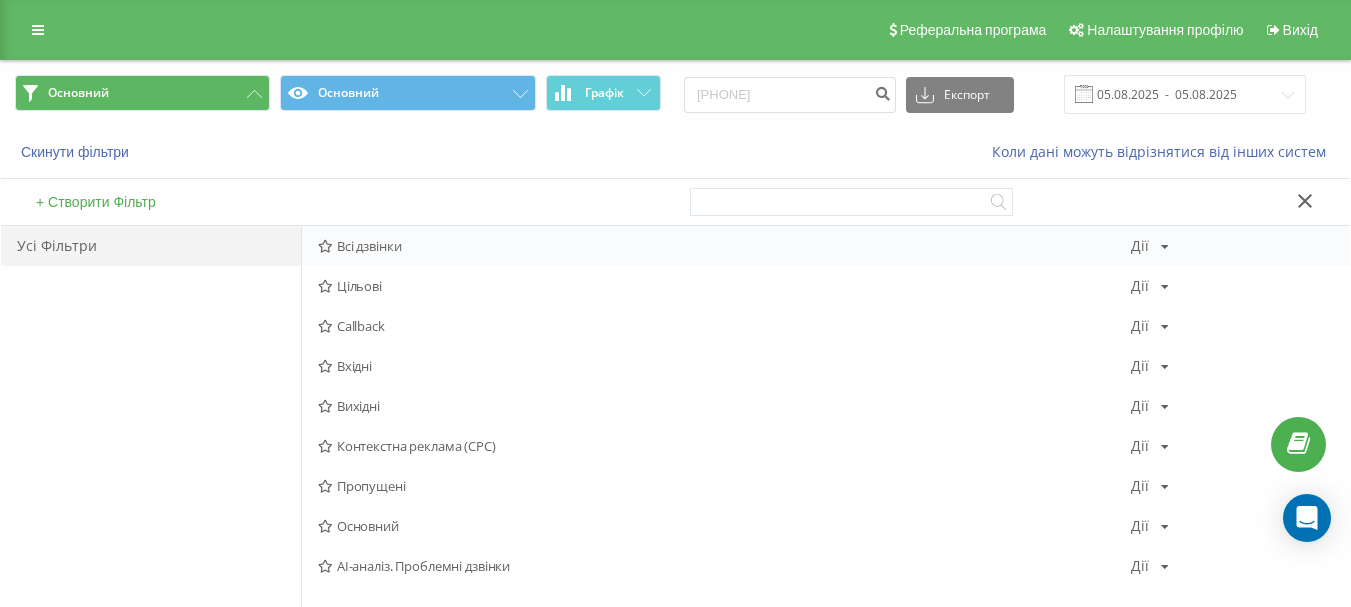 click on "Всі дзвінки Дії Редагувати Копіювати Видалити За замовчуванням Поділитися" at bounding box center (826, 246) 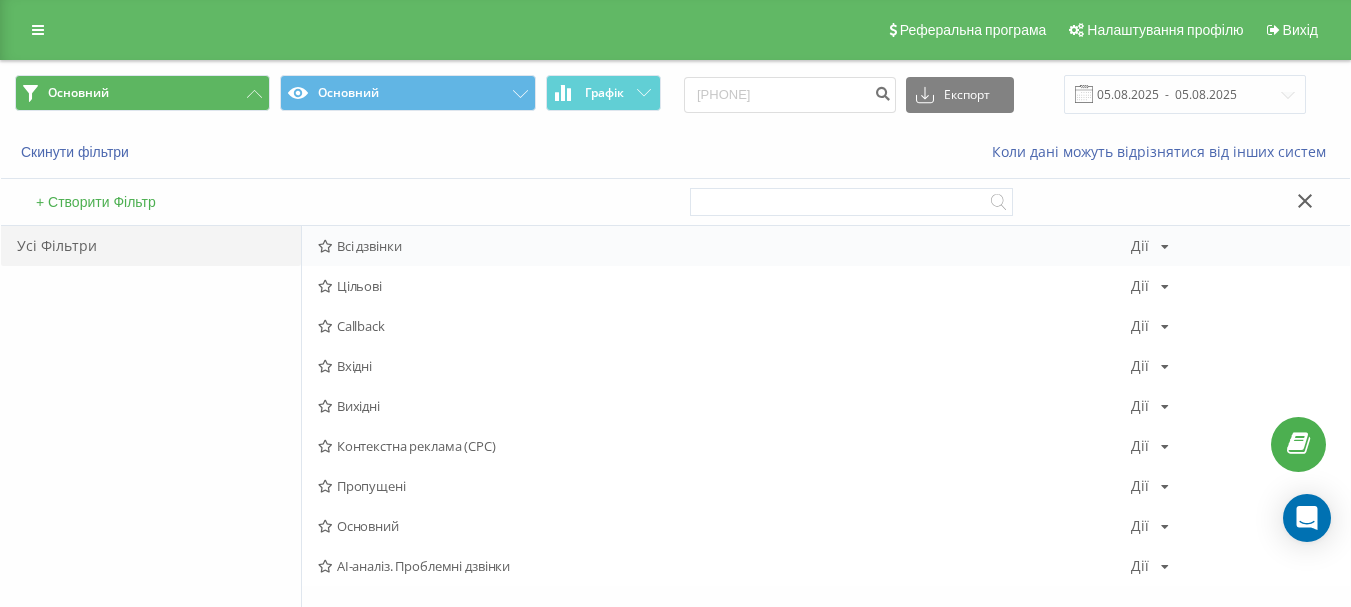 click at bounding box center (325, 246) 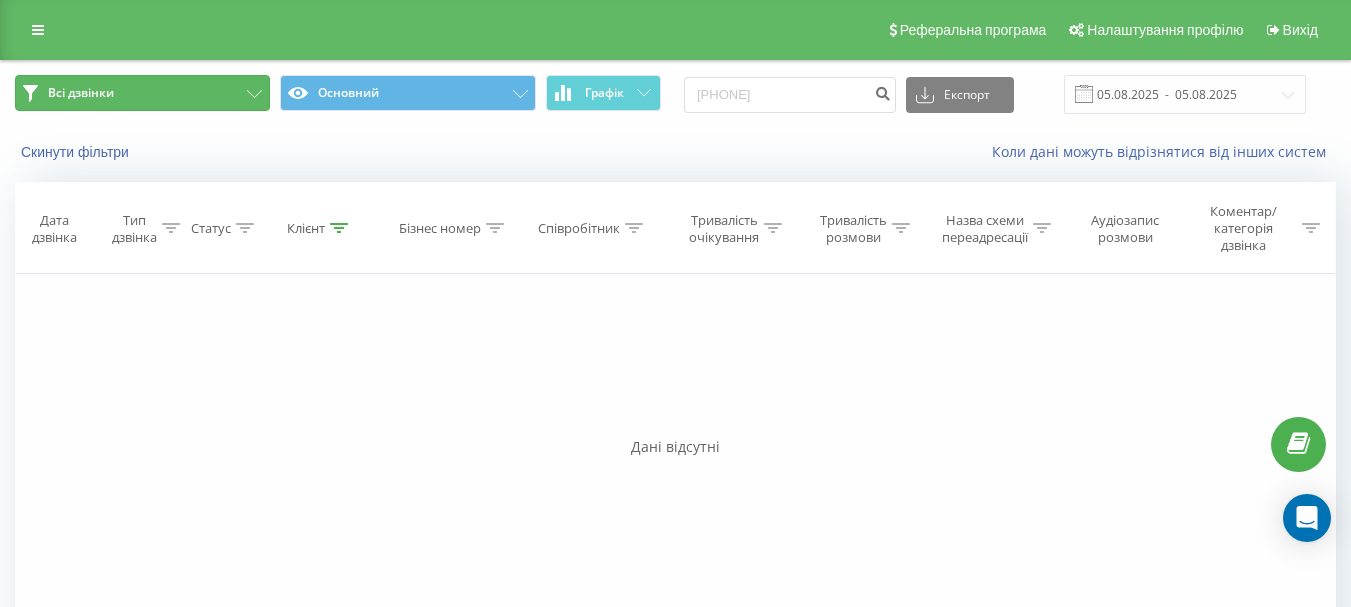 click on "Всі дзвінки" at bounding box center (142, 93) 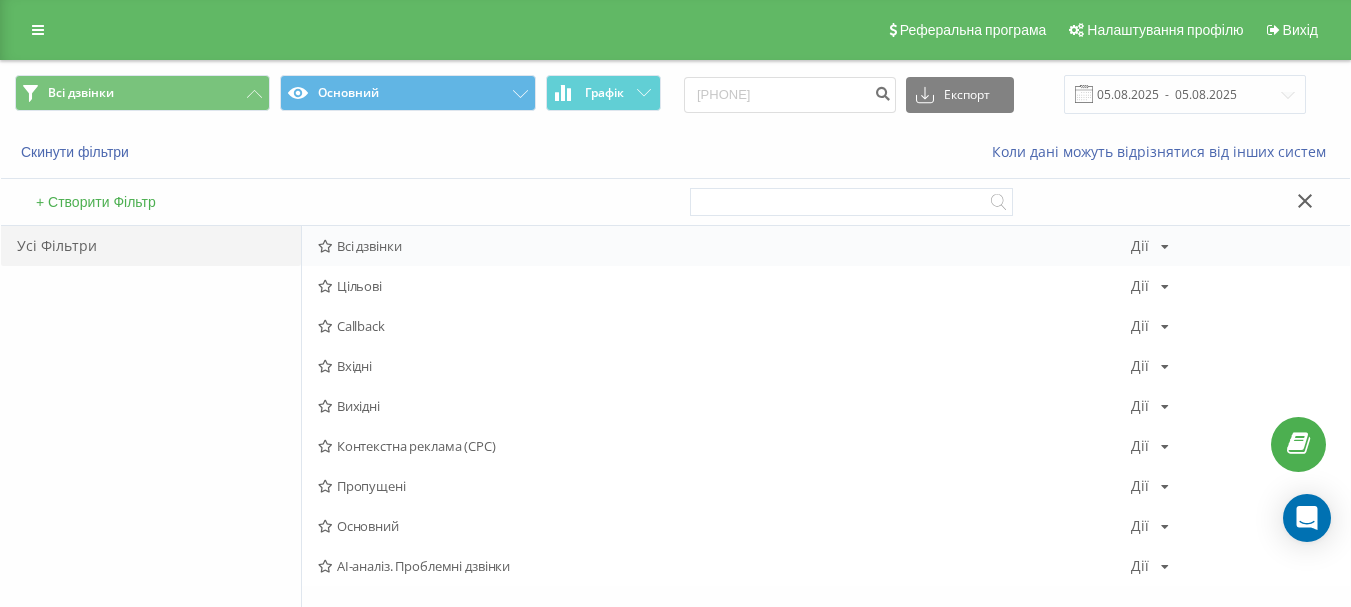 click at bounding box center [325, 246] 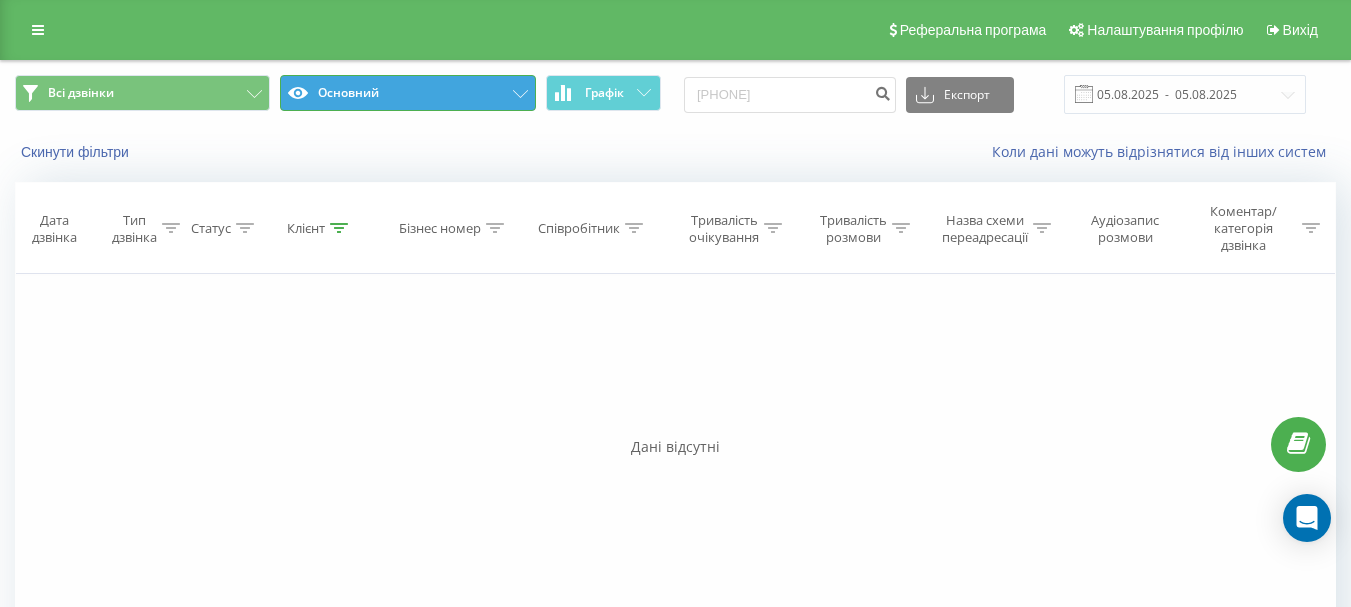 click 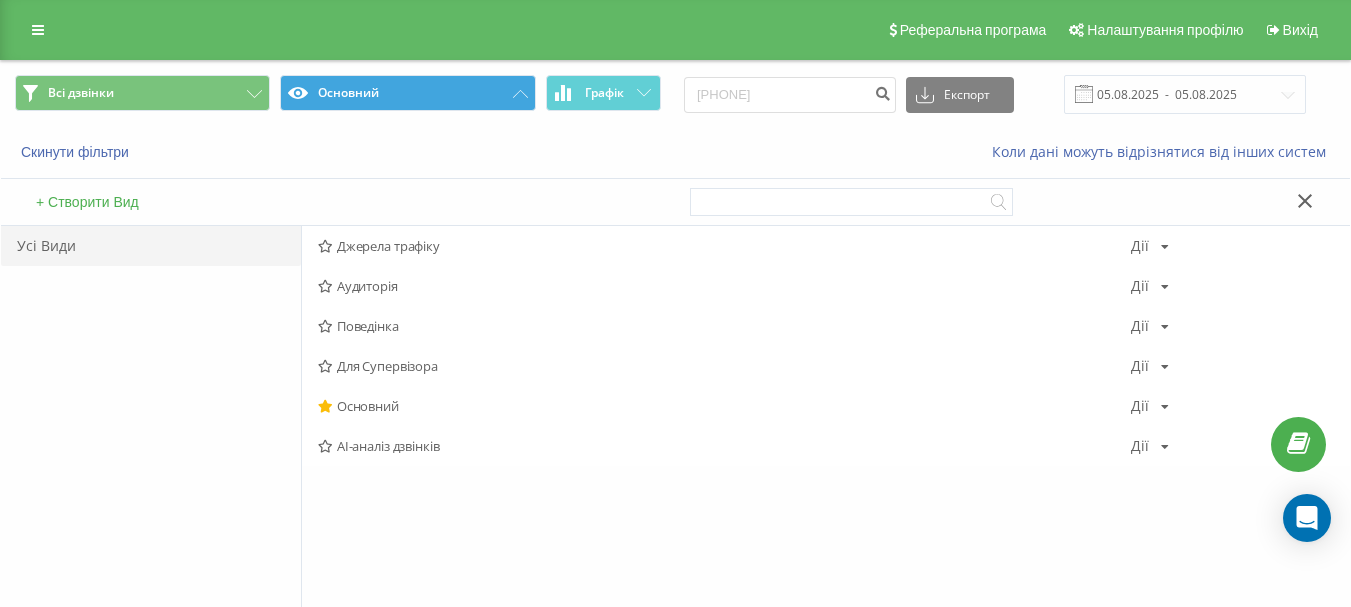 click on "Усі Види" at bounding box center (151, 246) 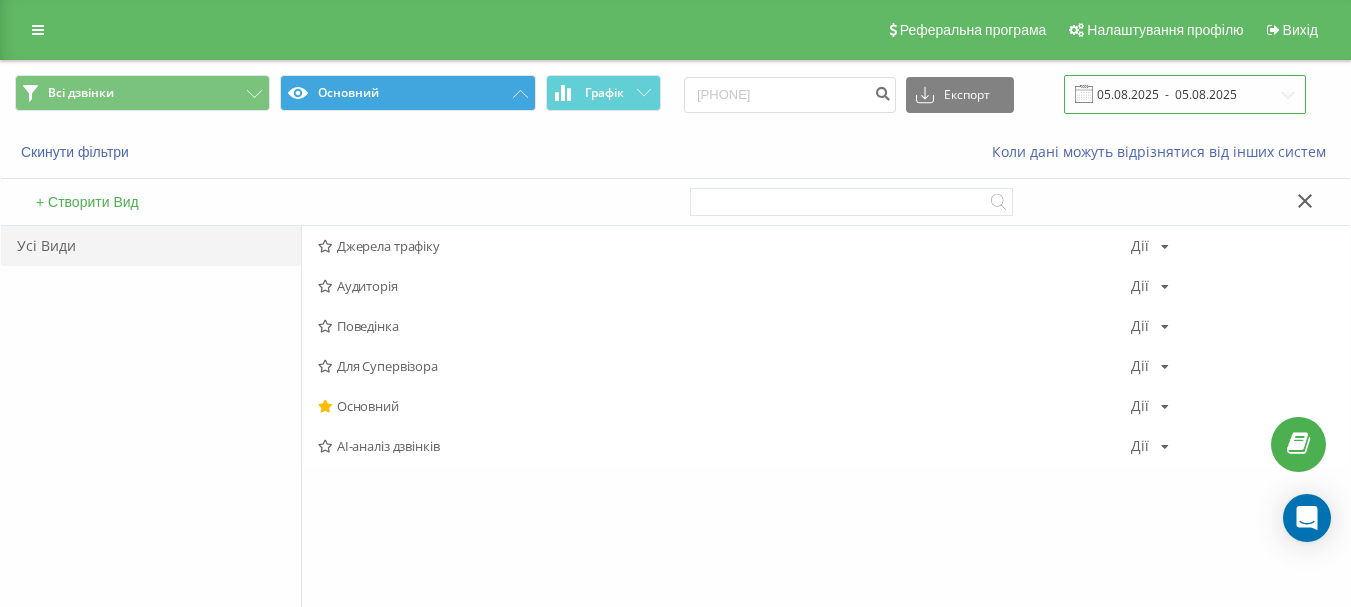 click on "05.08.2025  -  05.08.2025" at bounding box center [1185, 94] 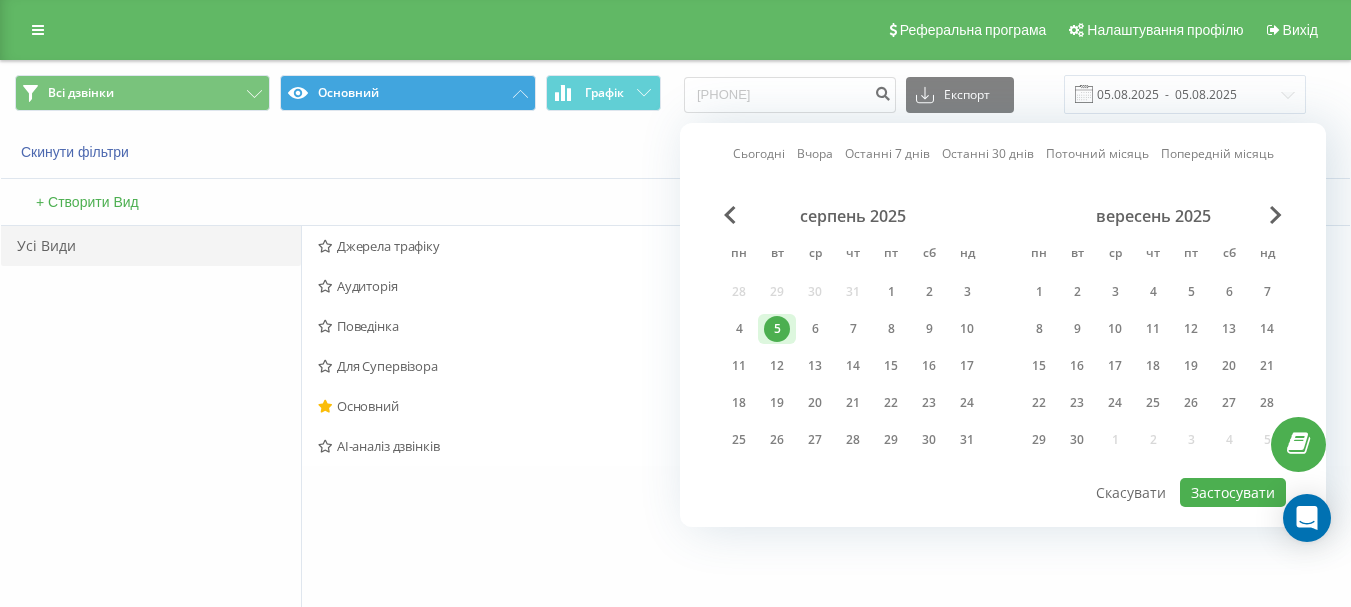 click on "5" at bounding box center [777, 329] 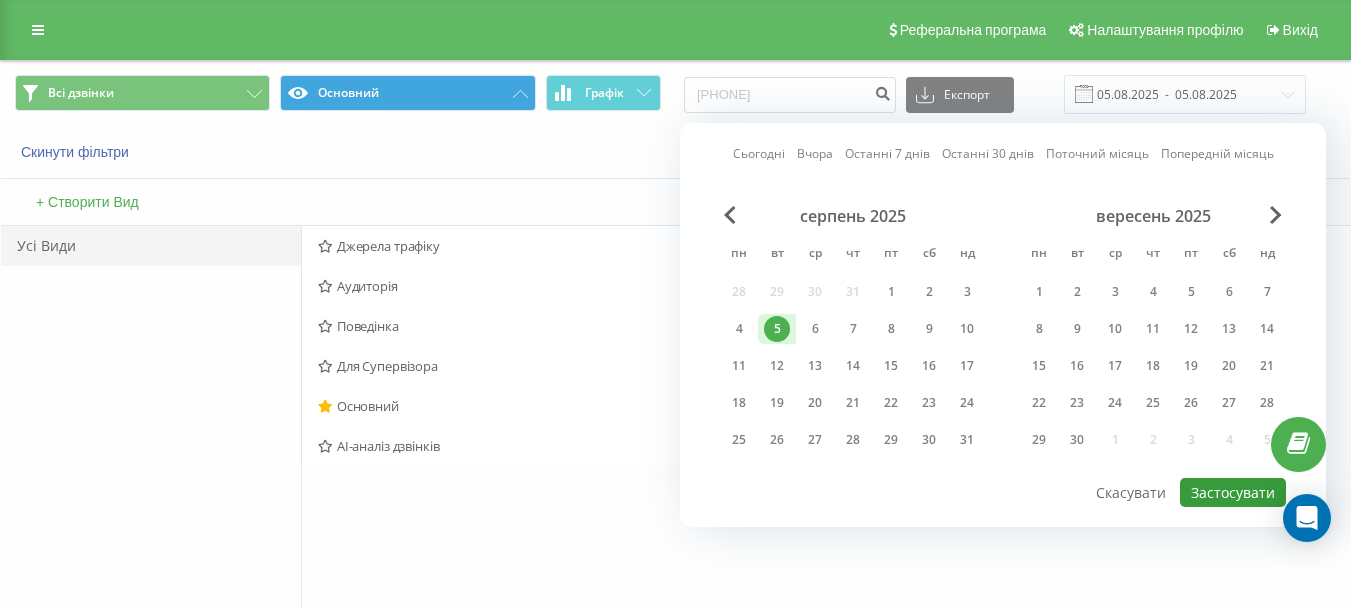 click on "Застосувати" at bounding box center (1233, 492) 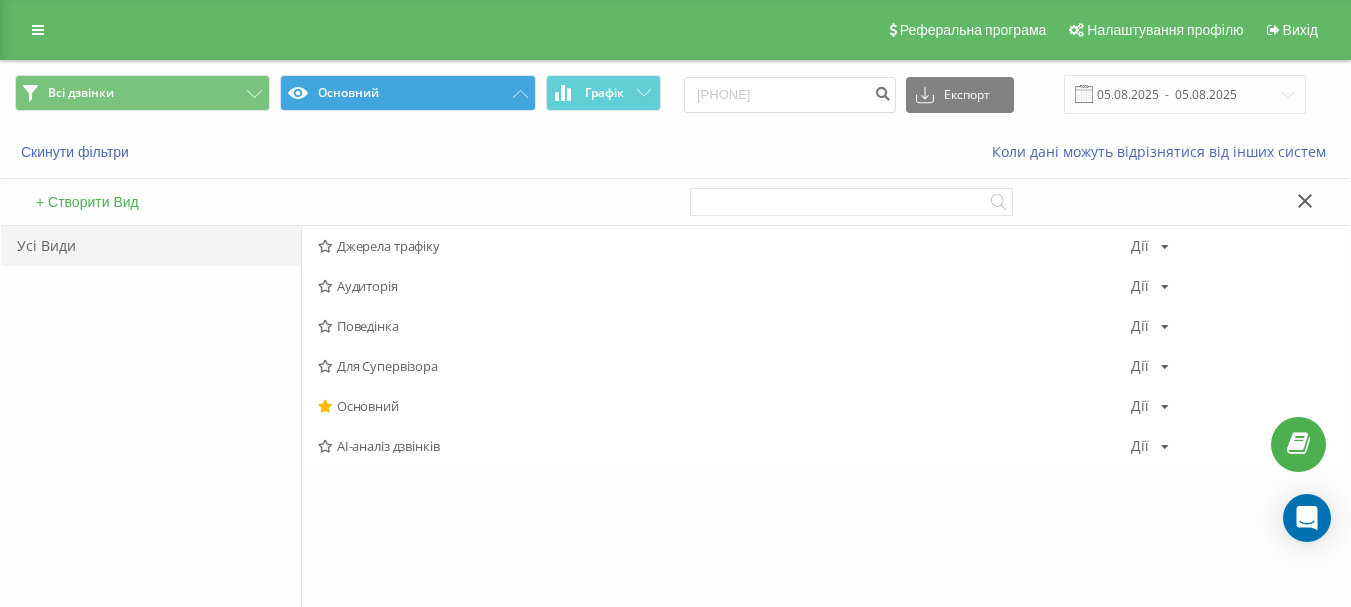 click on "Усі Види" at bounding box center (151, 246) 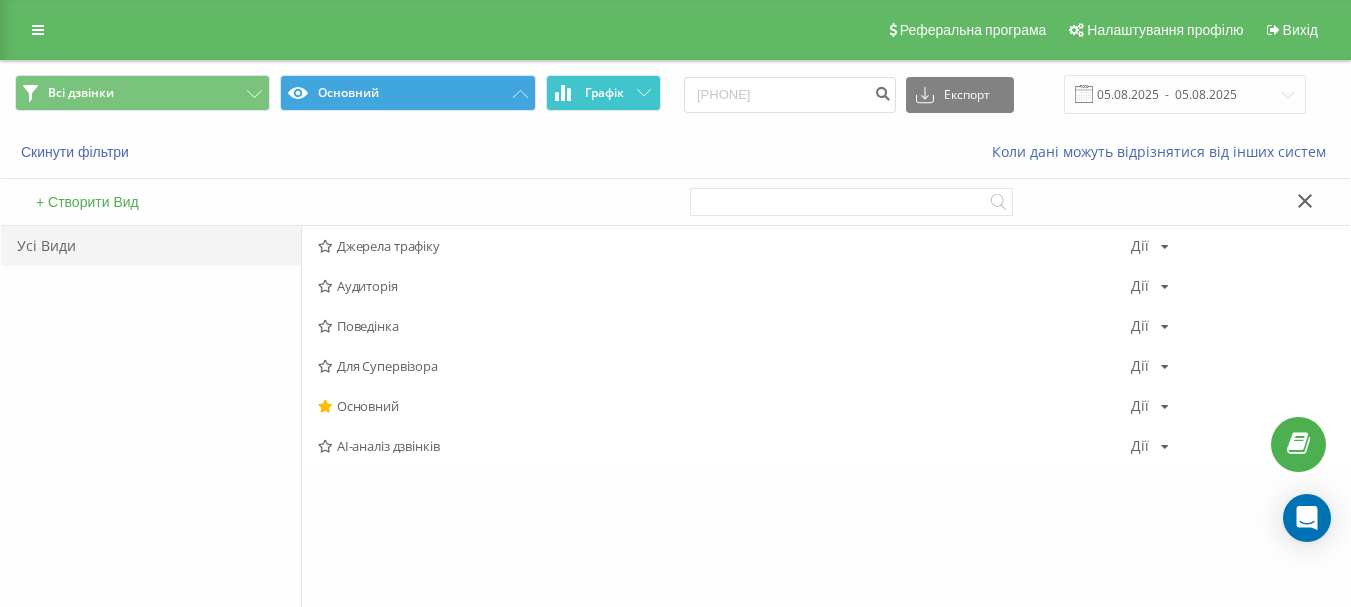 click on "Графік" at bounding box center [604, 93] 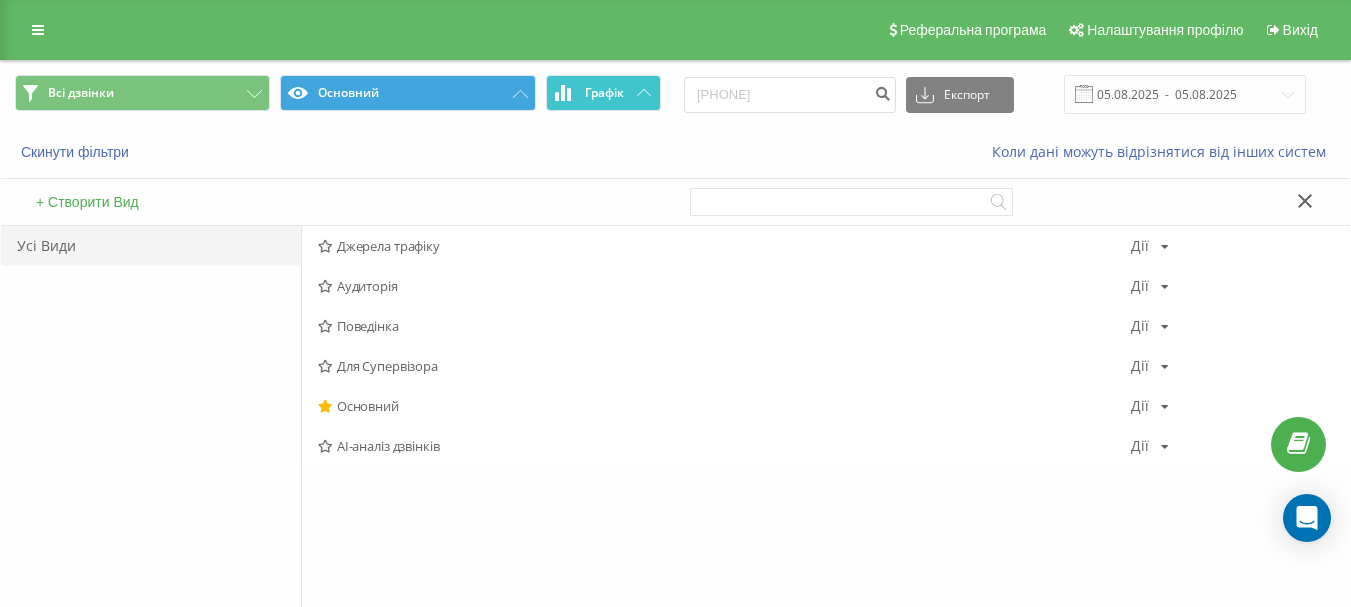 click on "Графік" at bounding box center [603, 93] 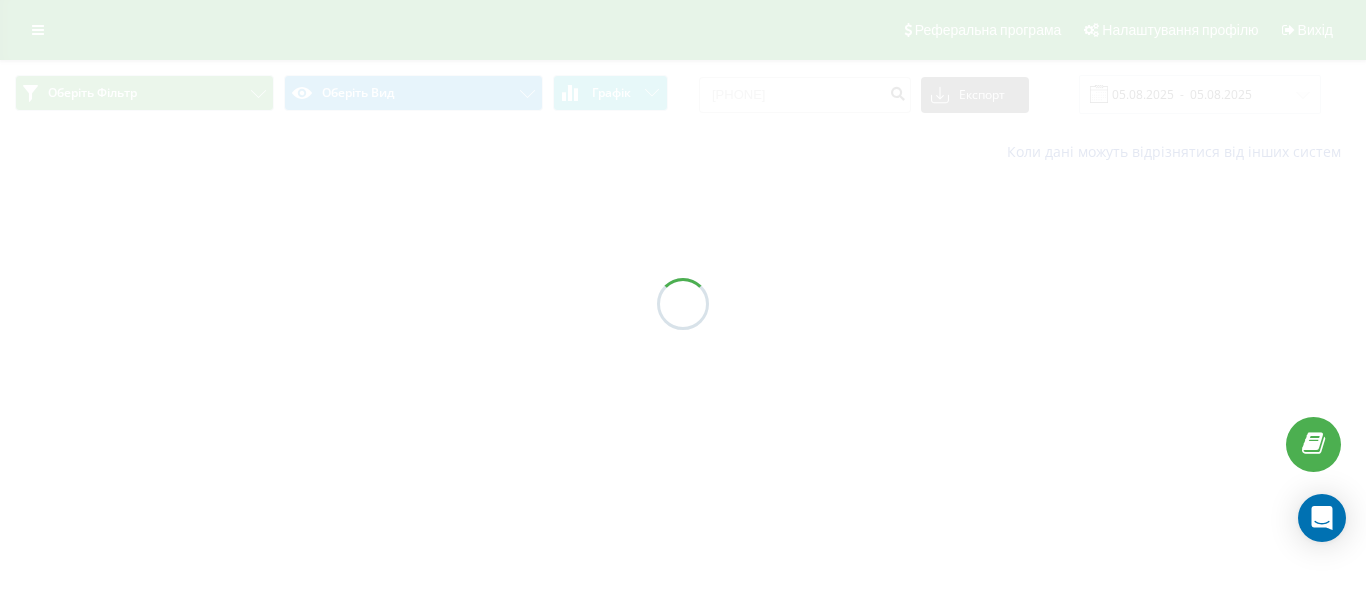 scroll, scrollTop: 0, scrollLeft: 0, axis: both 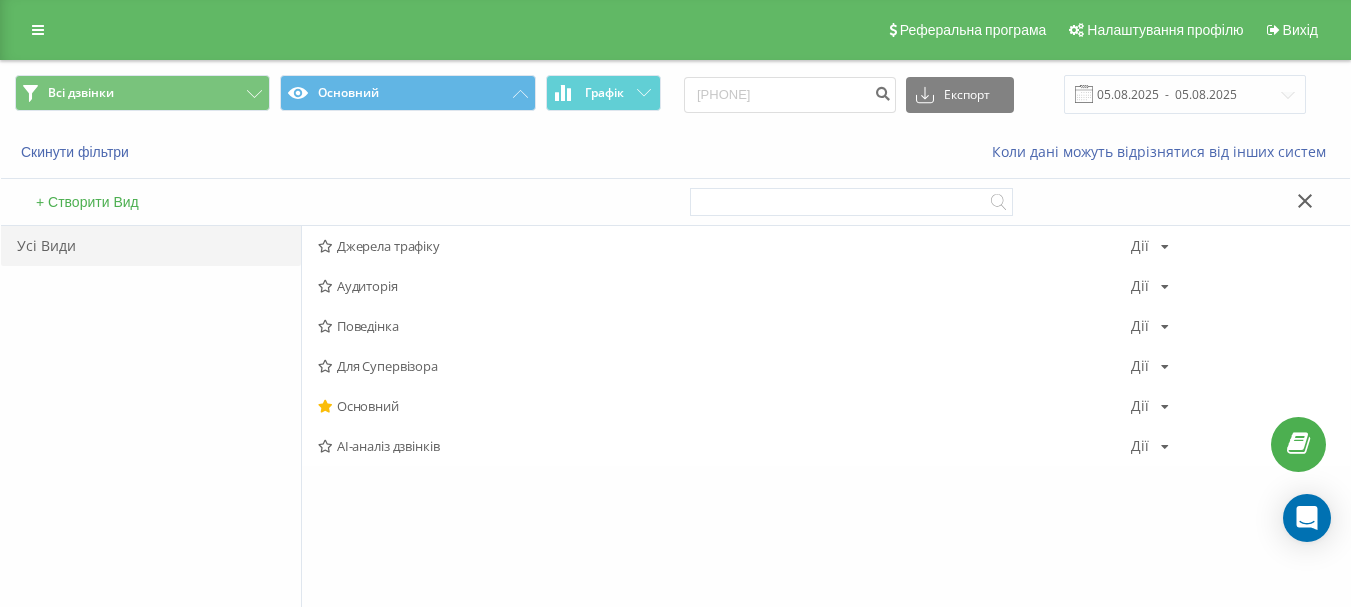 click 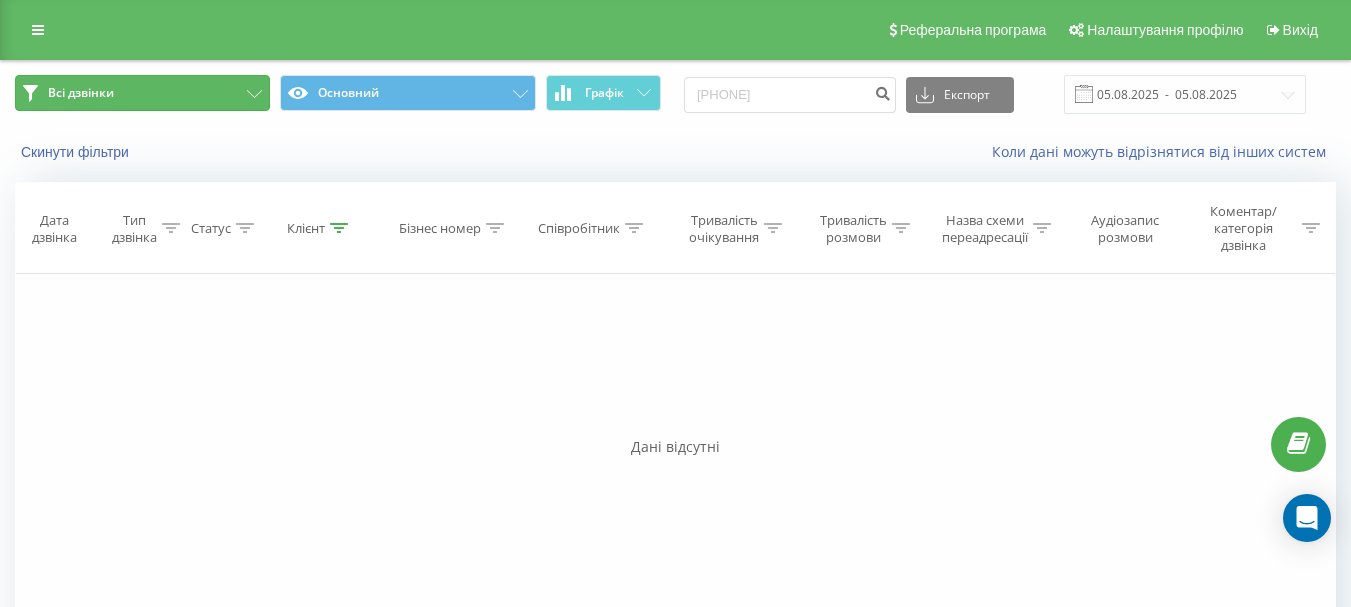 click on "Всі дзвінки" at bounding box center [142, 93] 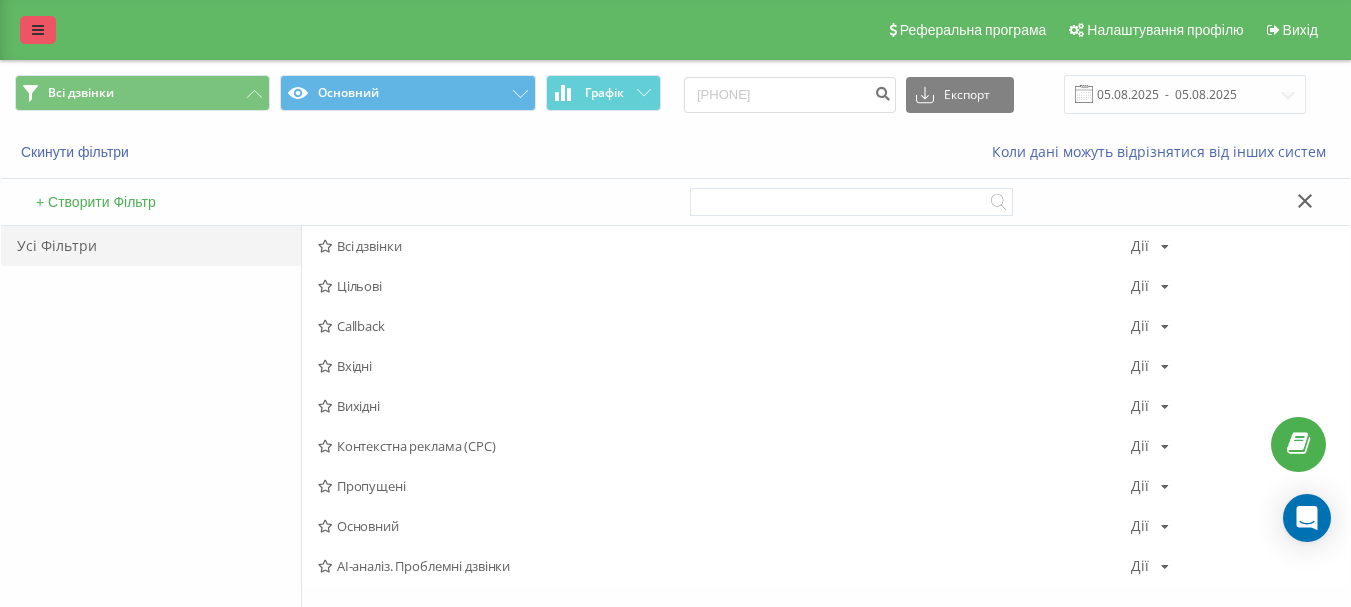 click at bounding box center (38, 30) 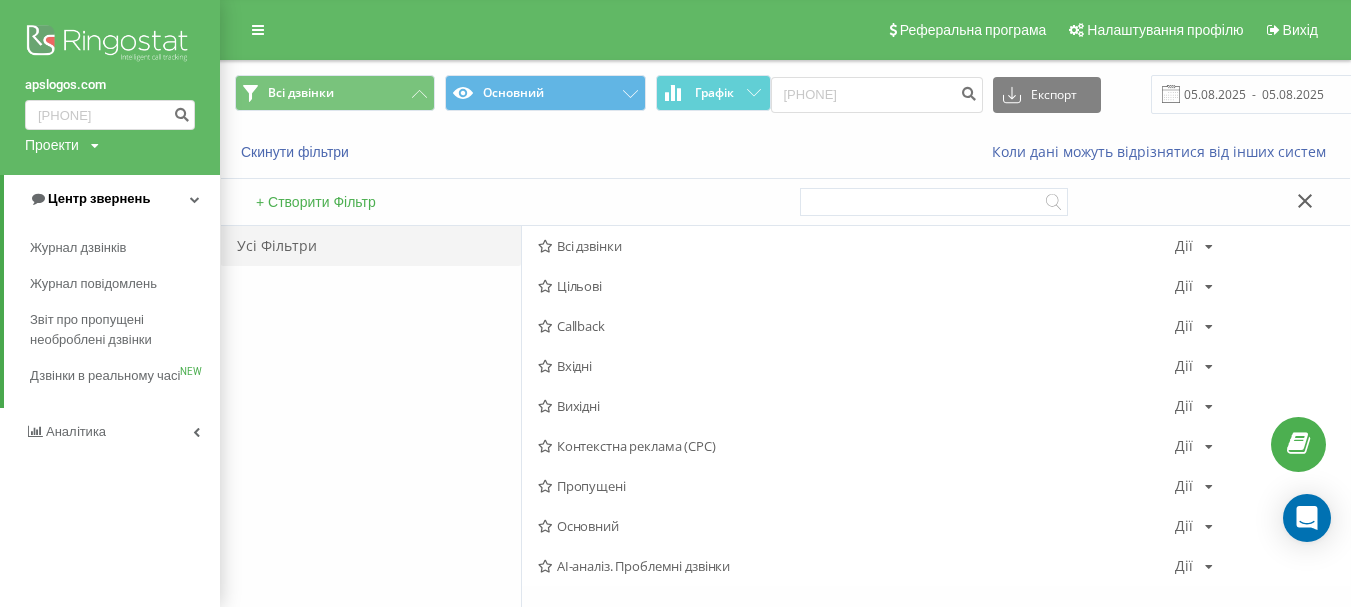 click on "Центр звернень" at bounding box center (89, 199) 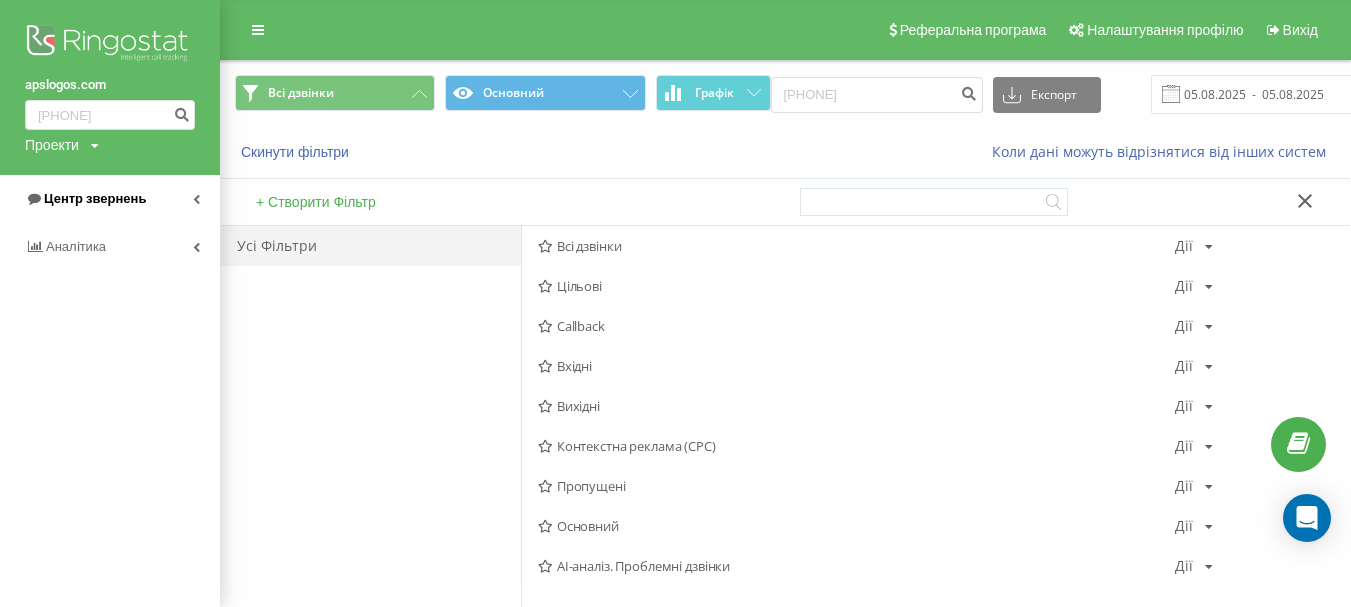 click on "Центр звернень" at bounding box center [95, 198] 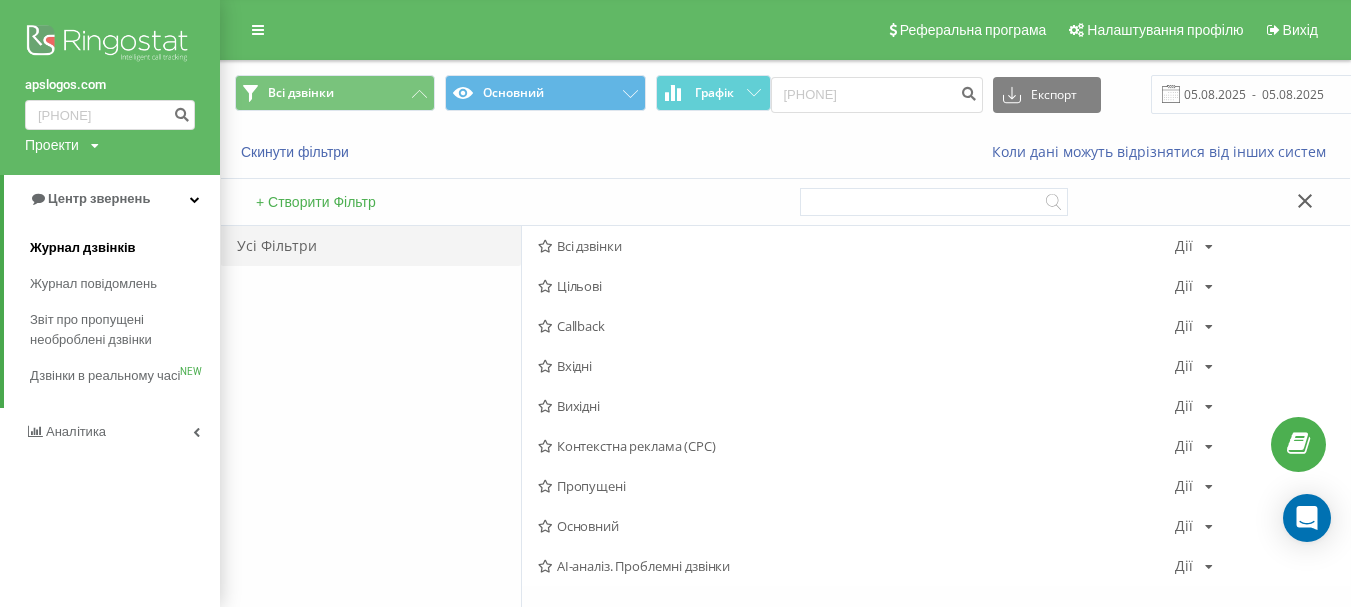 click on "Журнал дзвінків" at bounding box center (83, 248) 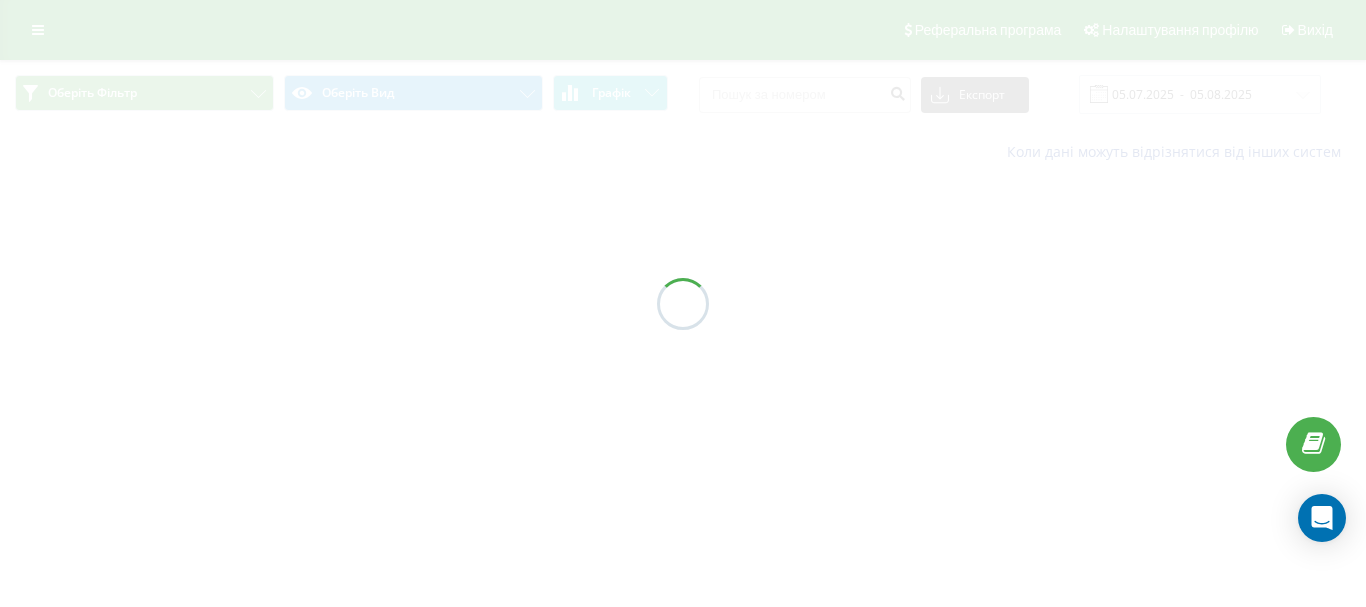 scroll, scrollTop: 0, scrollLeft: 0, axis: both 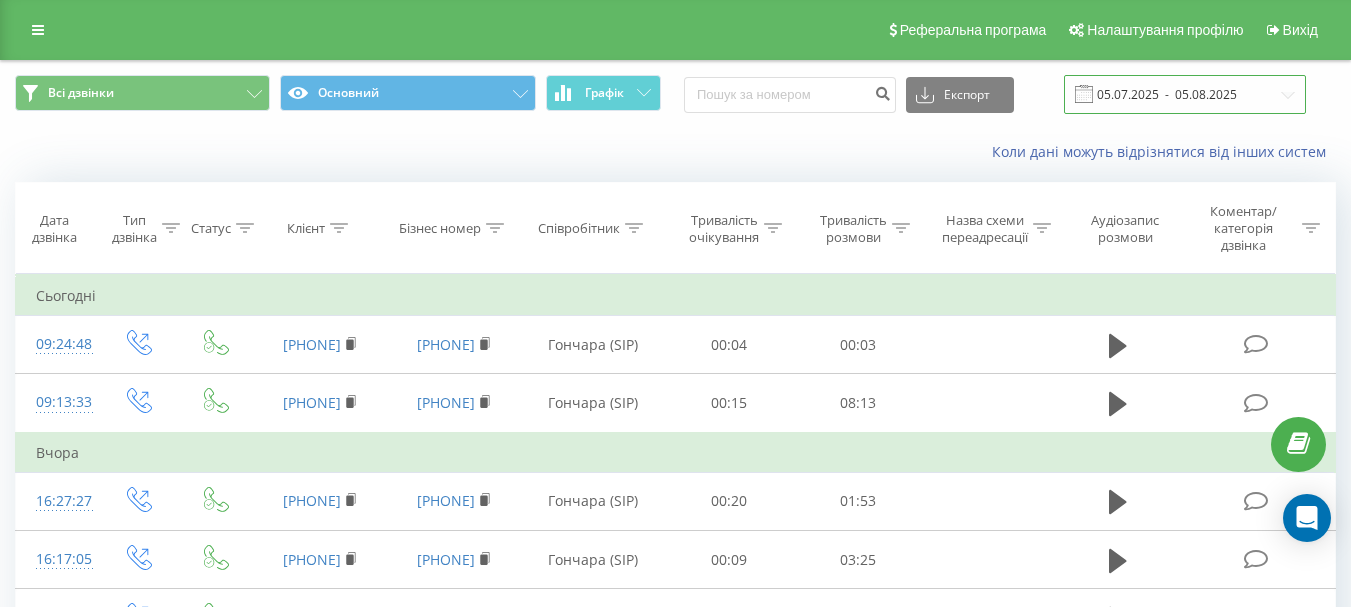 click on "05.07.2025  -  05.08.2025" at bounding box center [1185, 94] 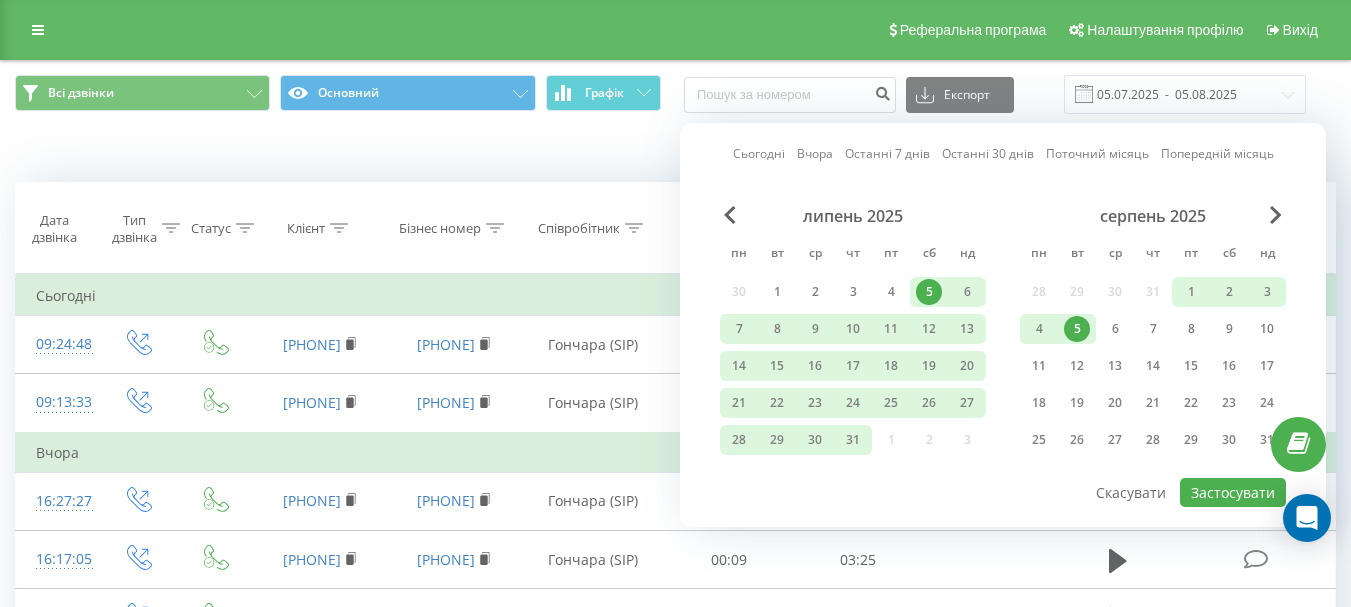 click on "5" at bounding box center [1077, 329] 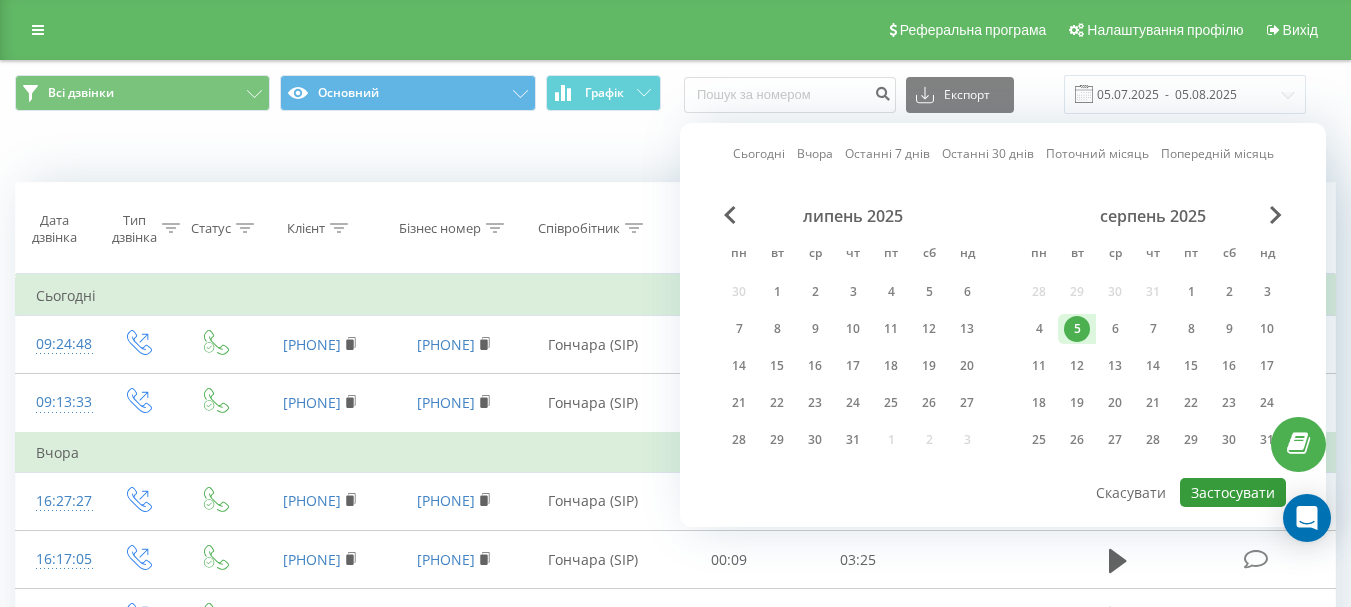 click on "Застосувати" at bounding box center [1233, 492] 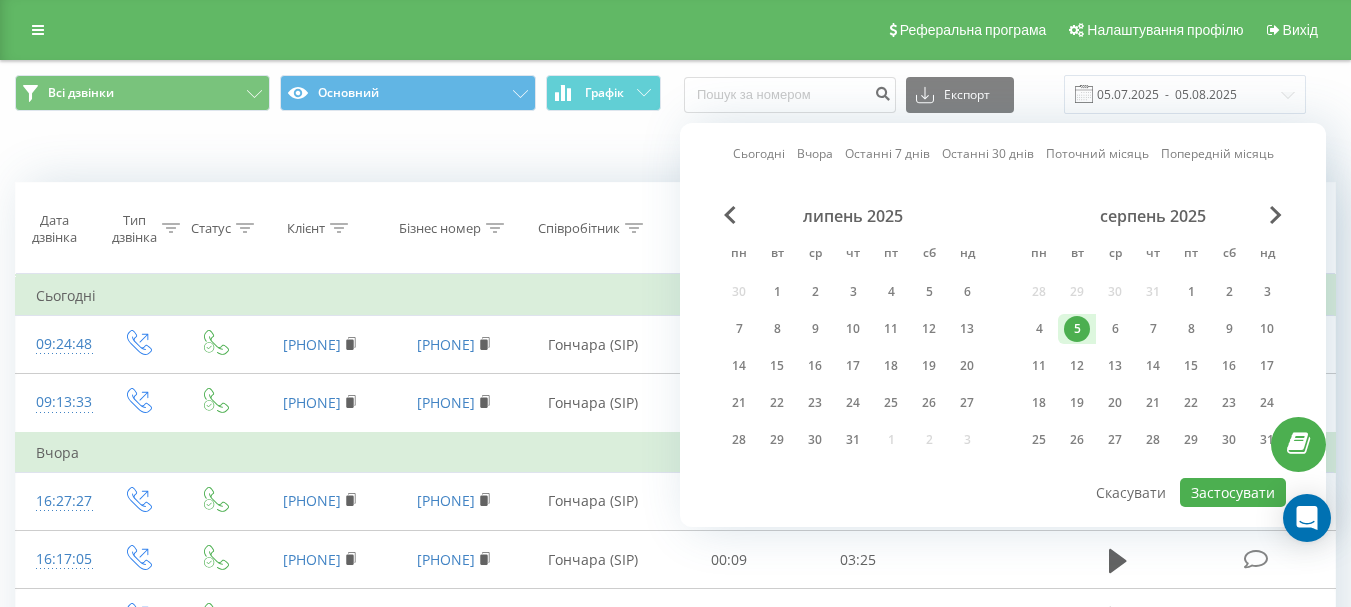 type on "05.08.2025  -  05.08.2025" 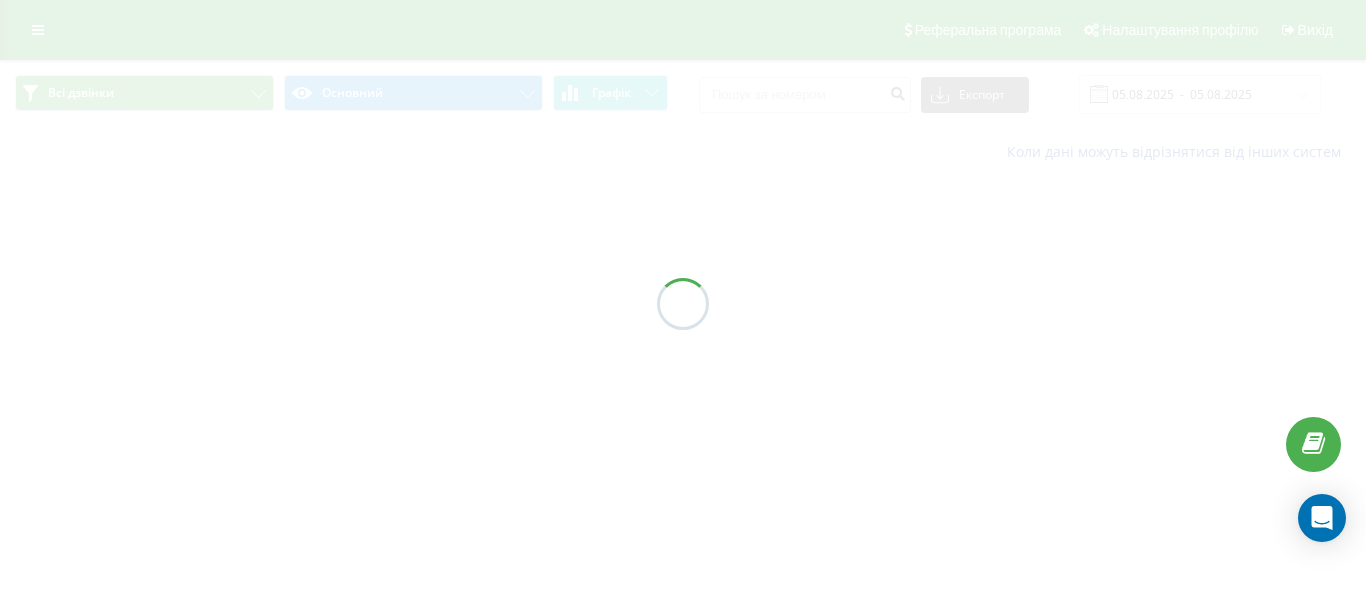 scroll, scrollTop: 0, scrollLeft: 0, axis: both 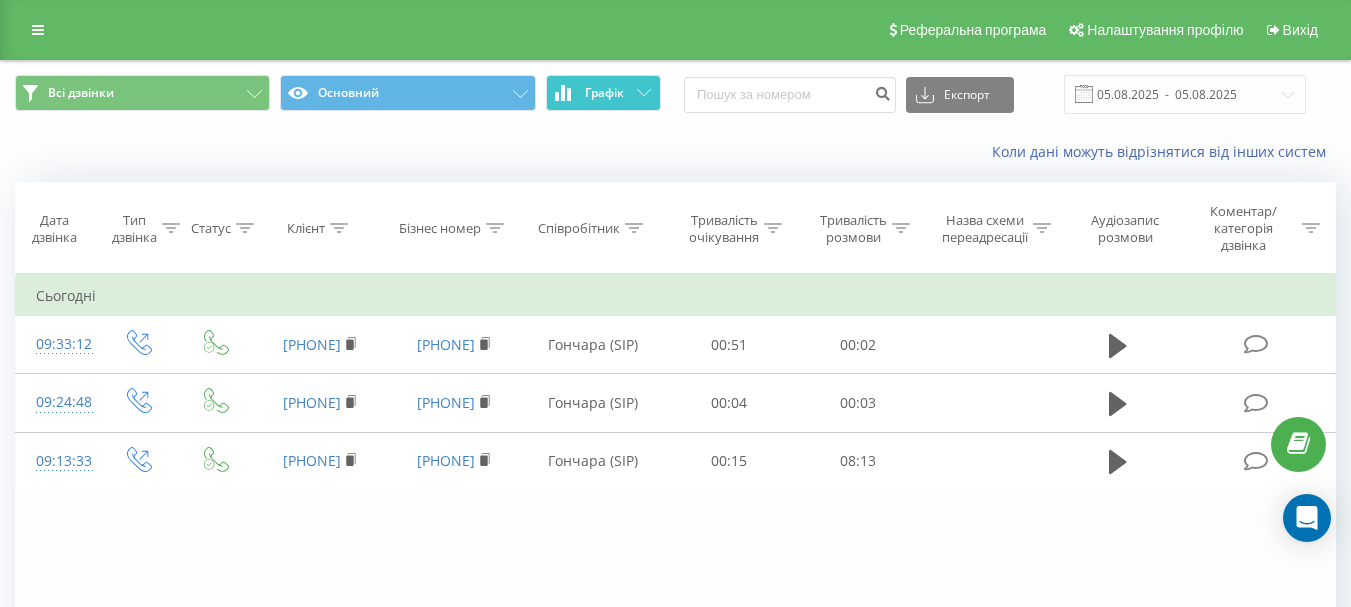 click on "Графік" at bounding box center [603, 93] 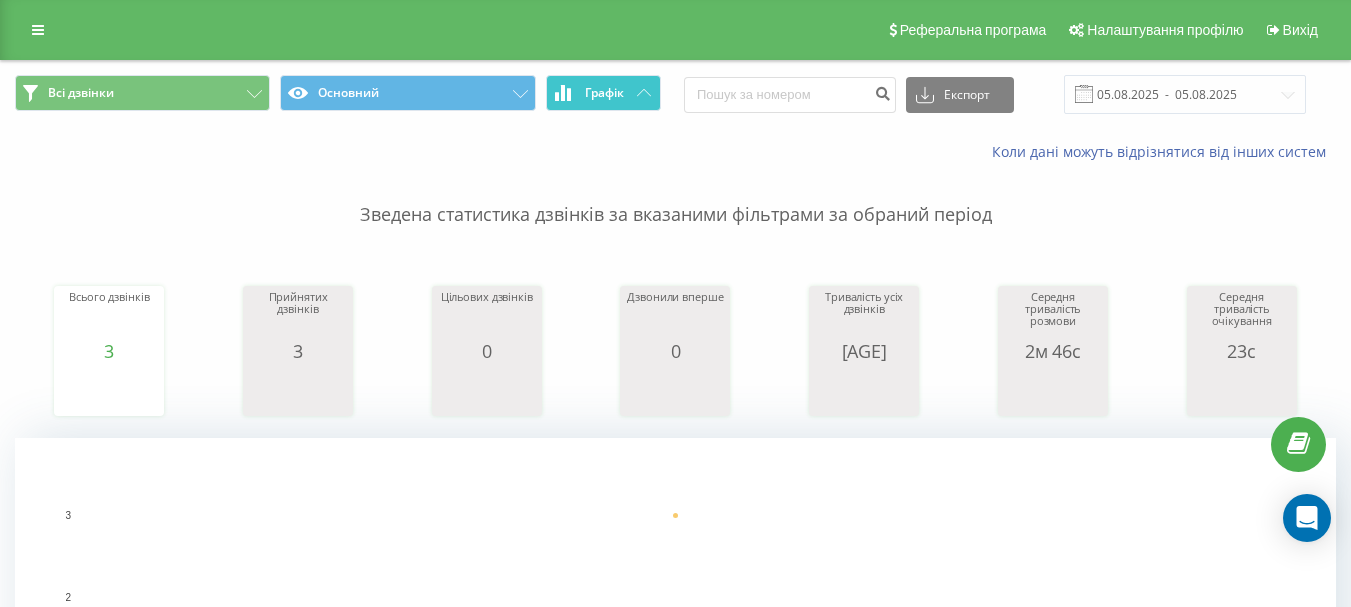 click on "Графік" at bounding box center (603, 93) 